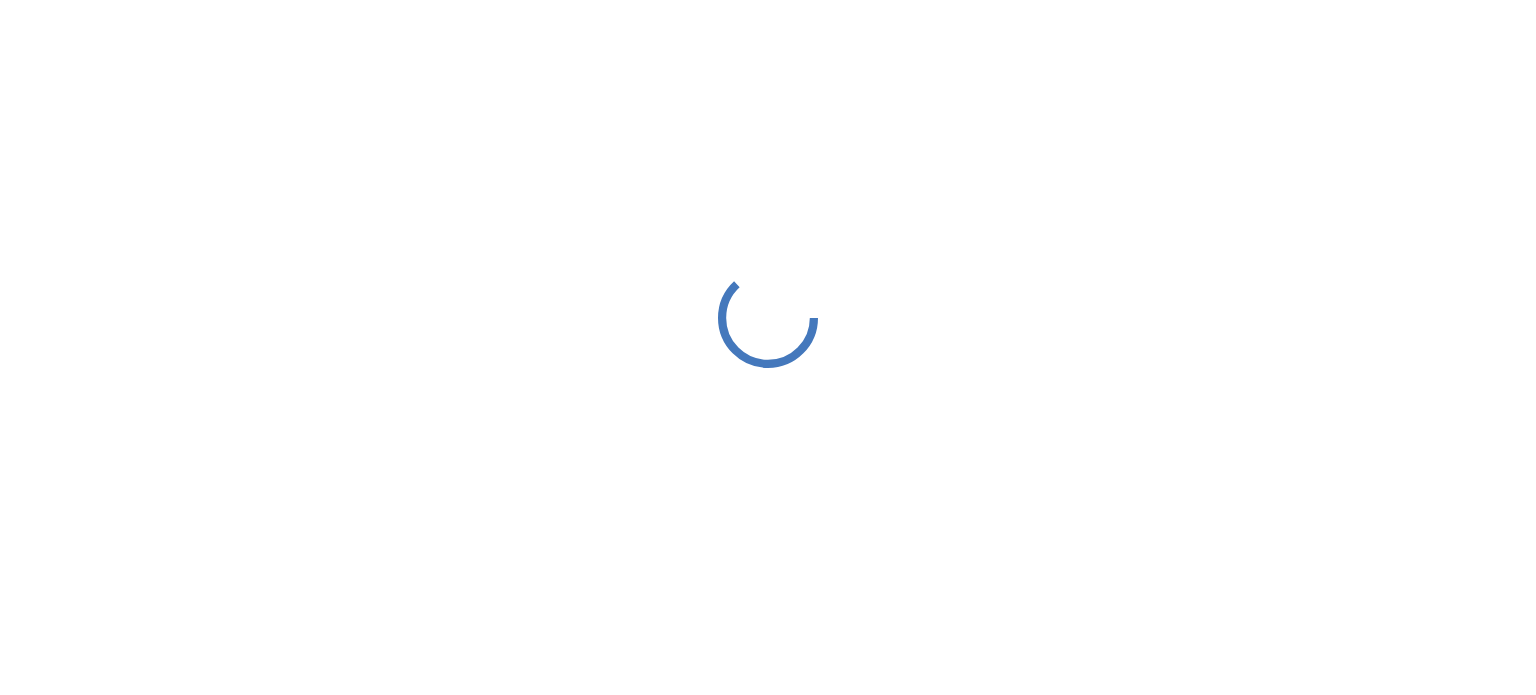 scroll, scrollTop: 0, scrollLeft: 0, axis: both 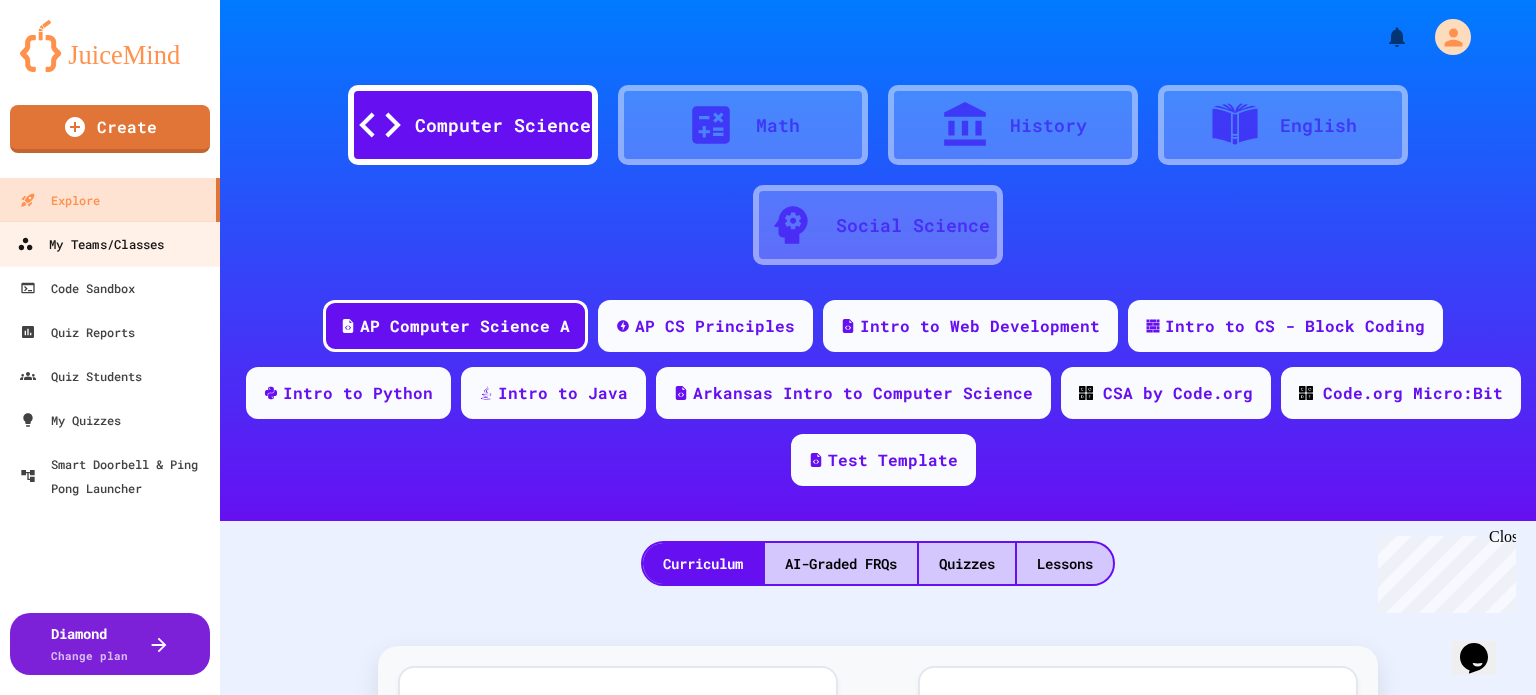 click on "My Teams/Classes" at bounding box center [90, 244] 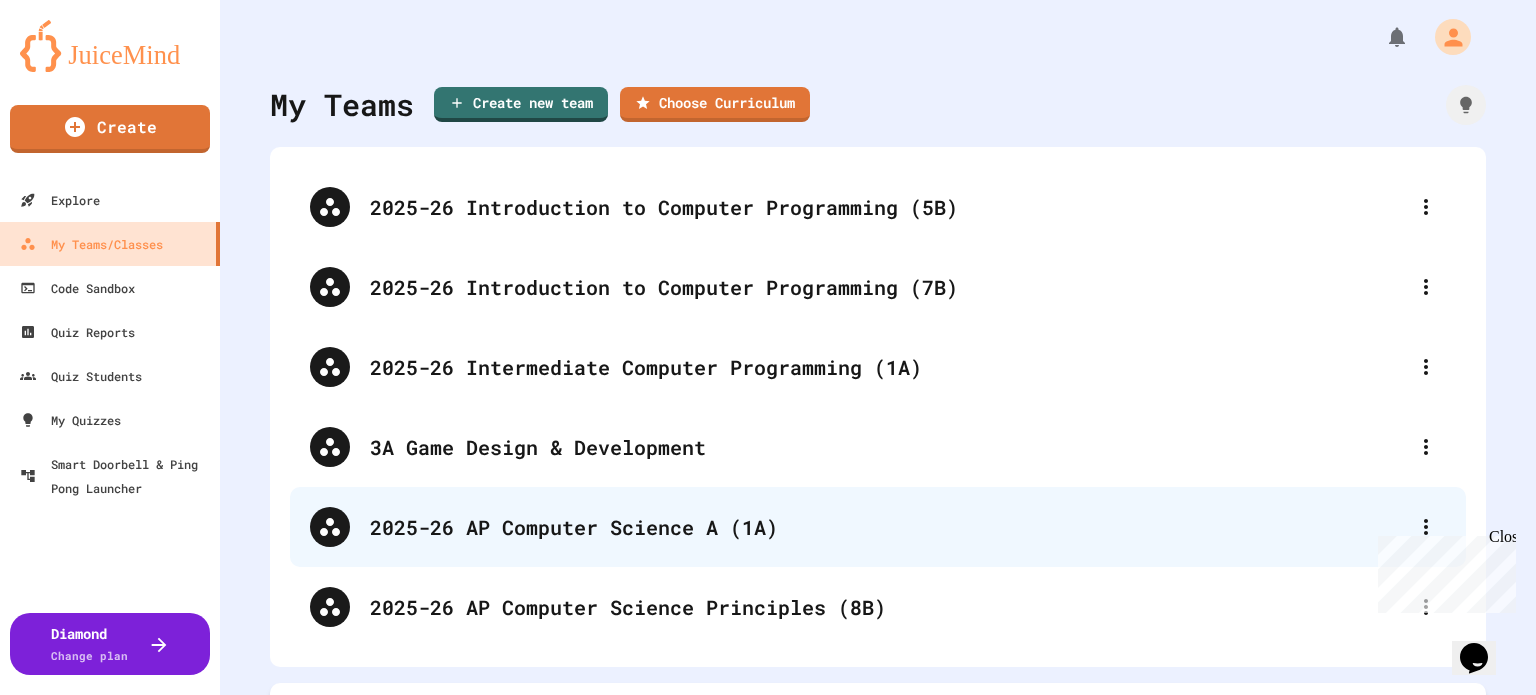click on "2025-26 AP Computer Science A (1A)" at bounding box center [888, 527] 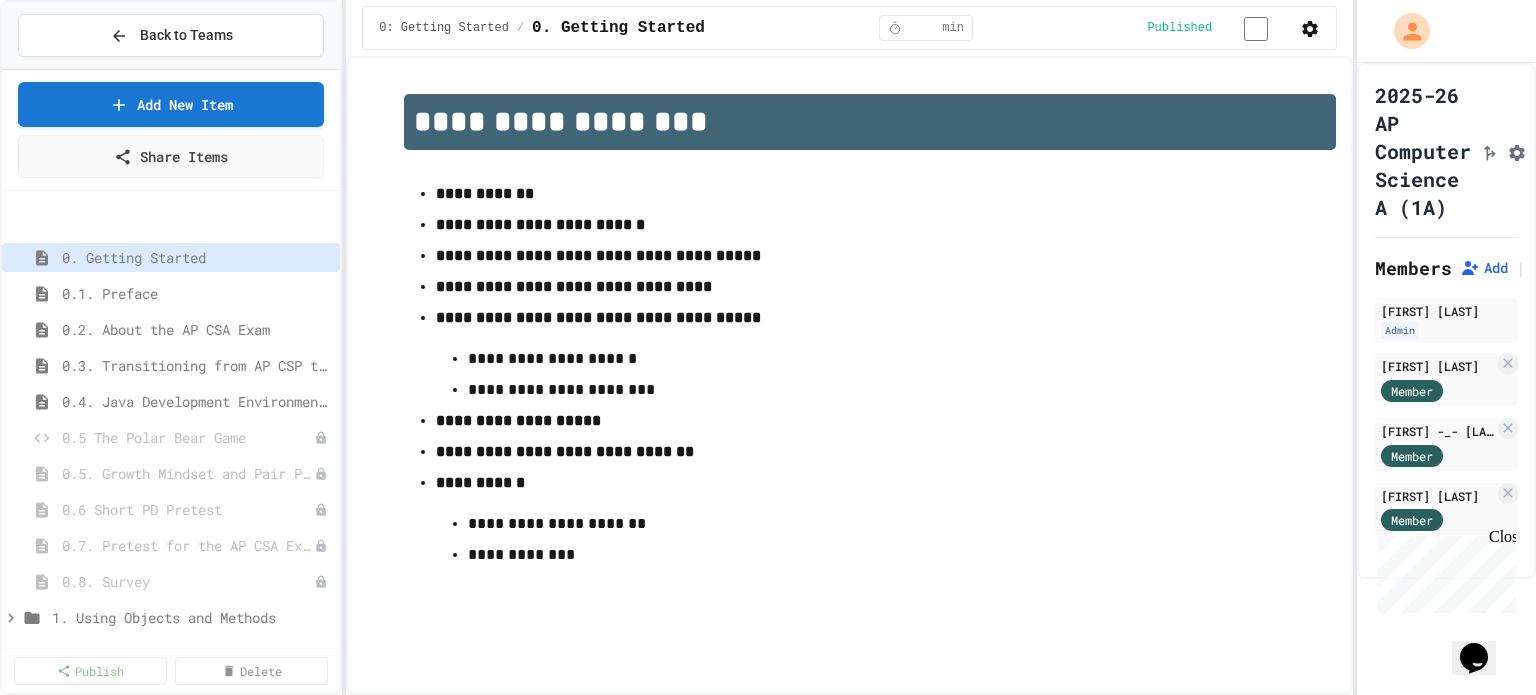 scroll, scrollTop: 100, scrollLeft: 0, axis: vertical 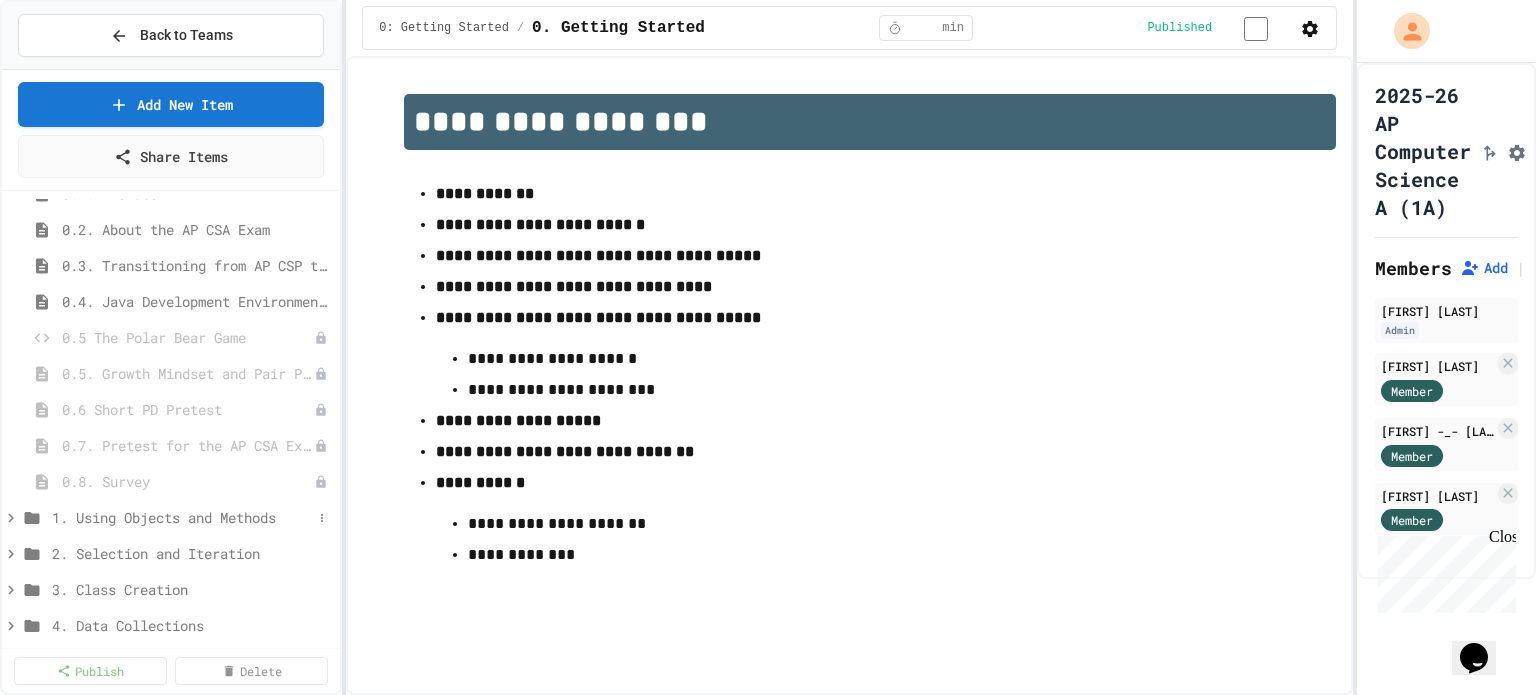 click on "1. Using Objects and Methods" at bounding box center [182, 517] 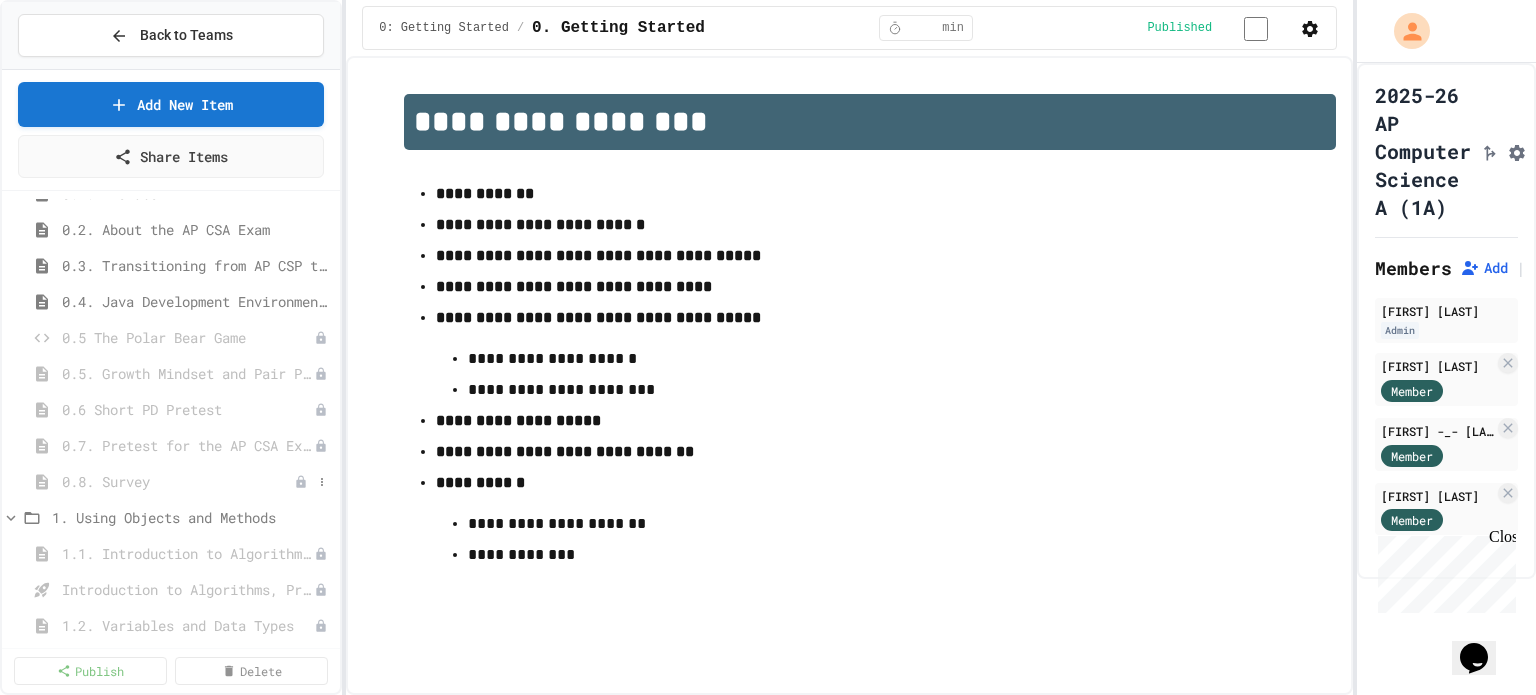 scroll, scrollTop: 300, scrollLeft: 0, axis: vertical 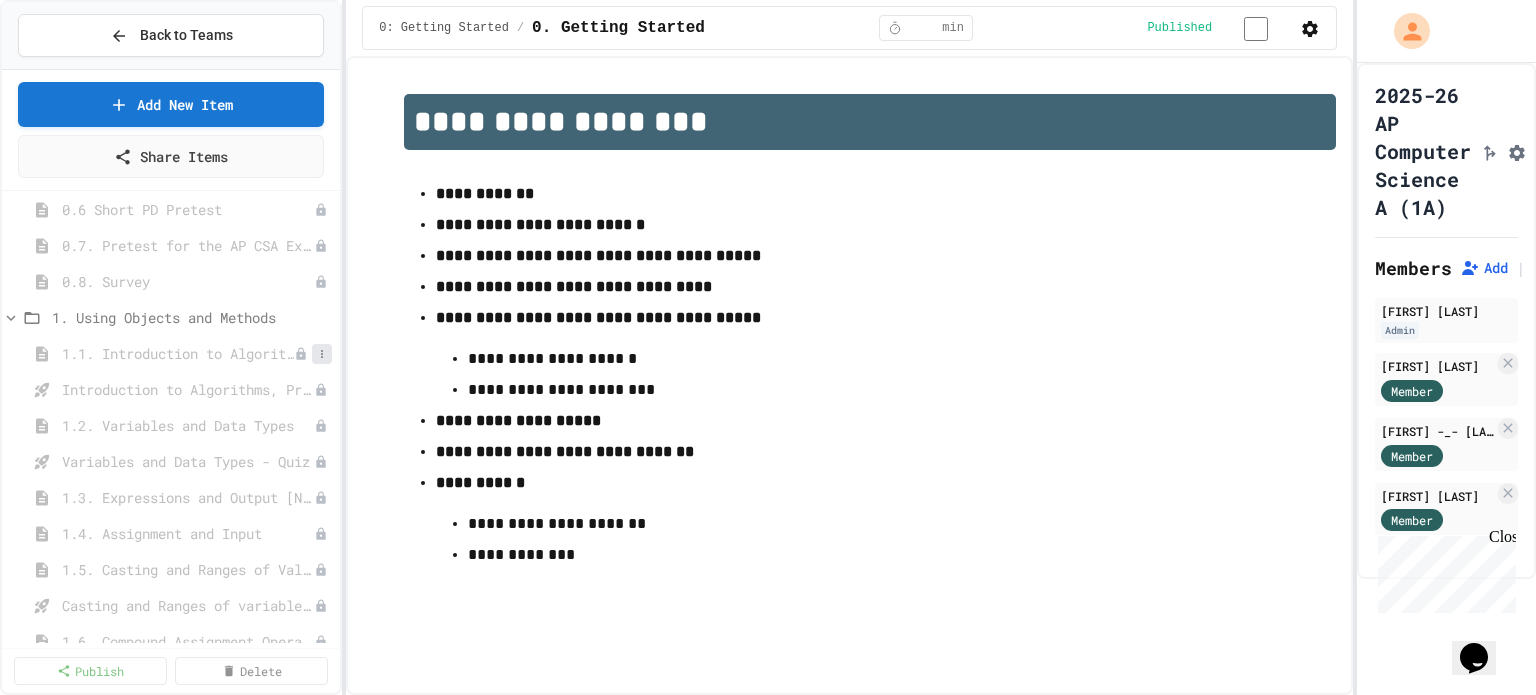 click 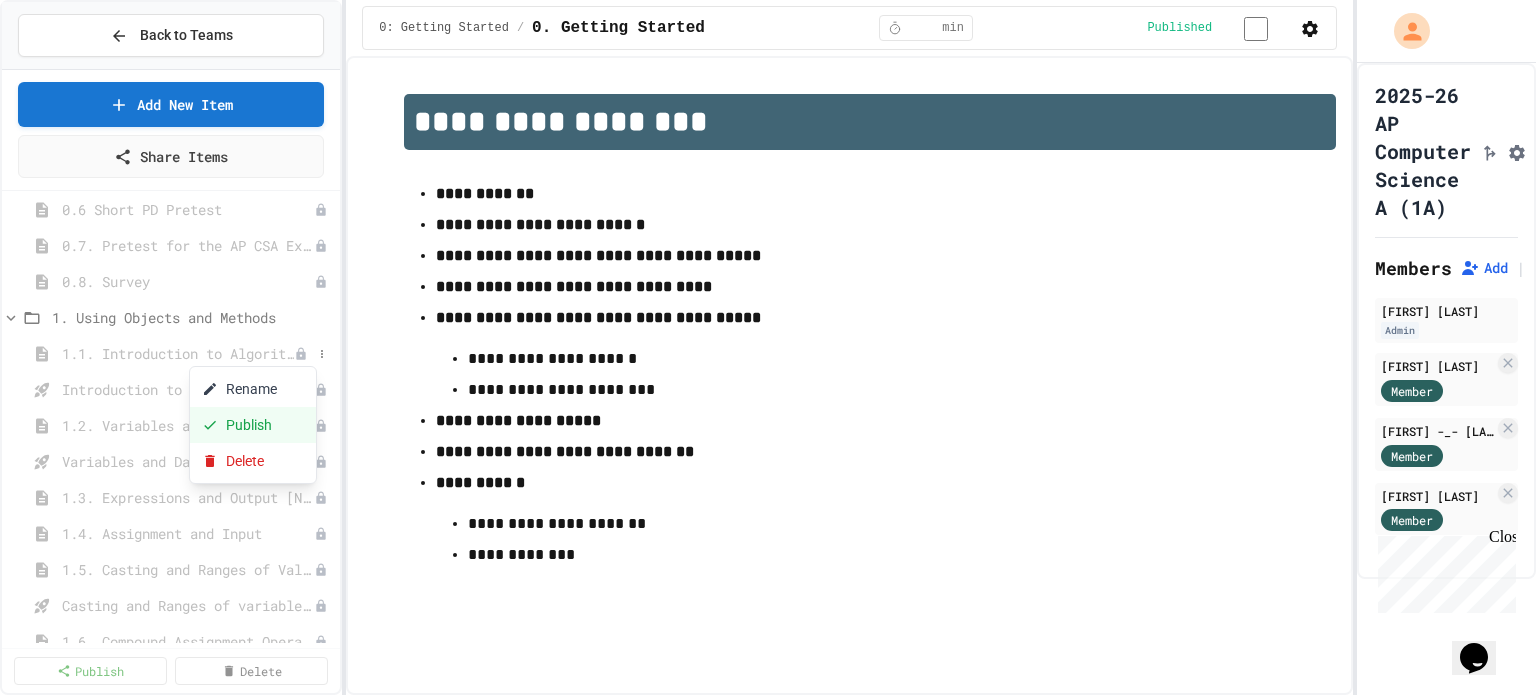 click on "Publish" at bounding box center [253, 425] 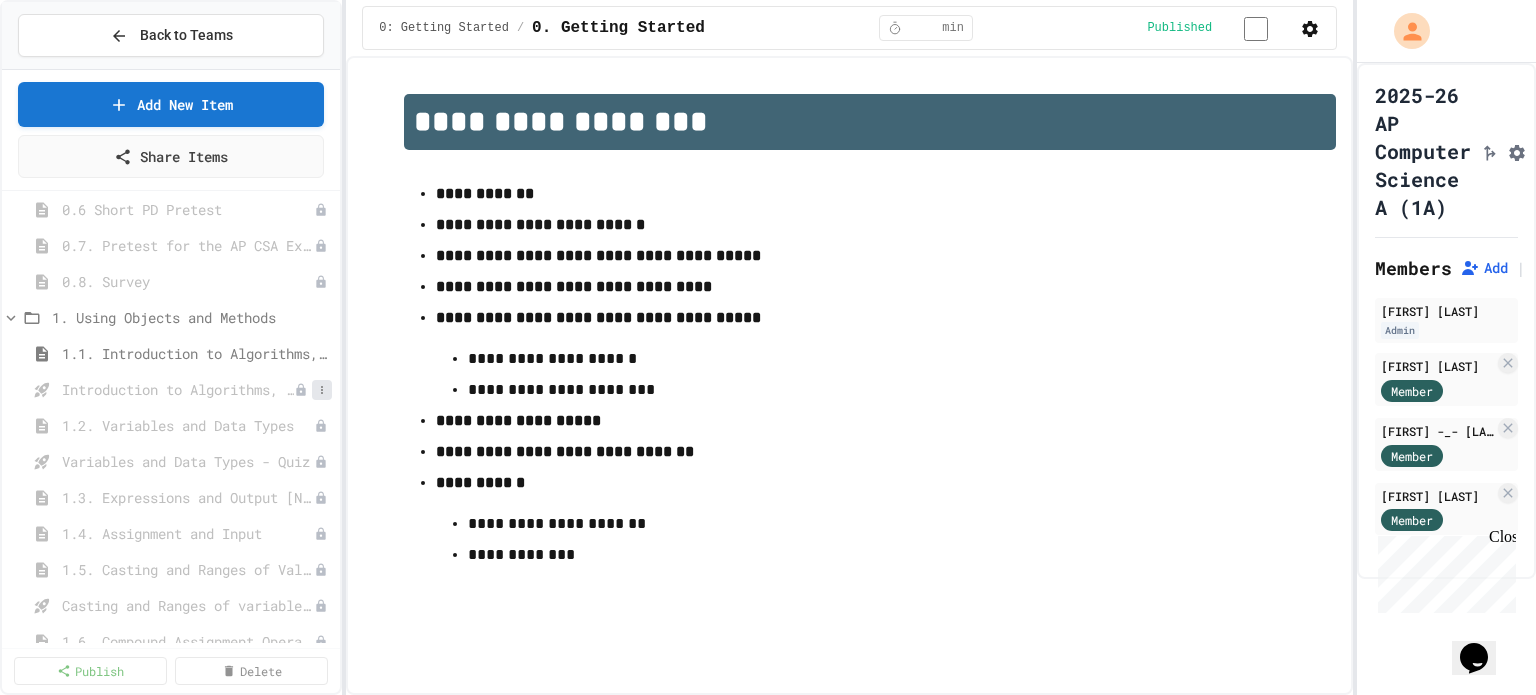 click 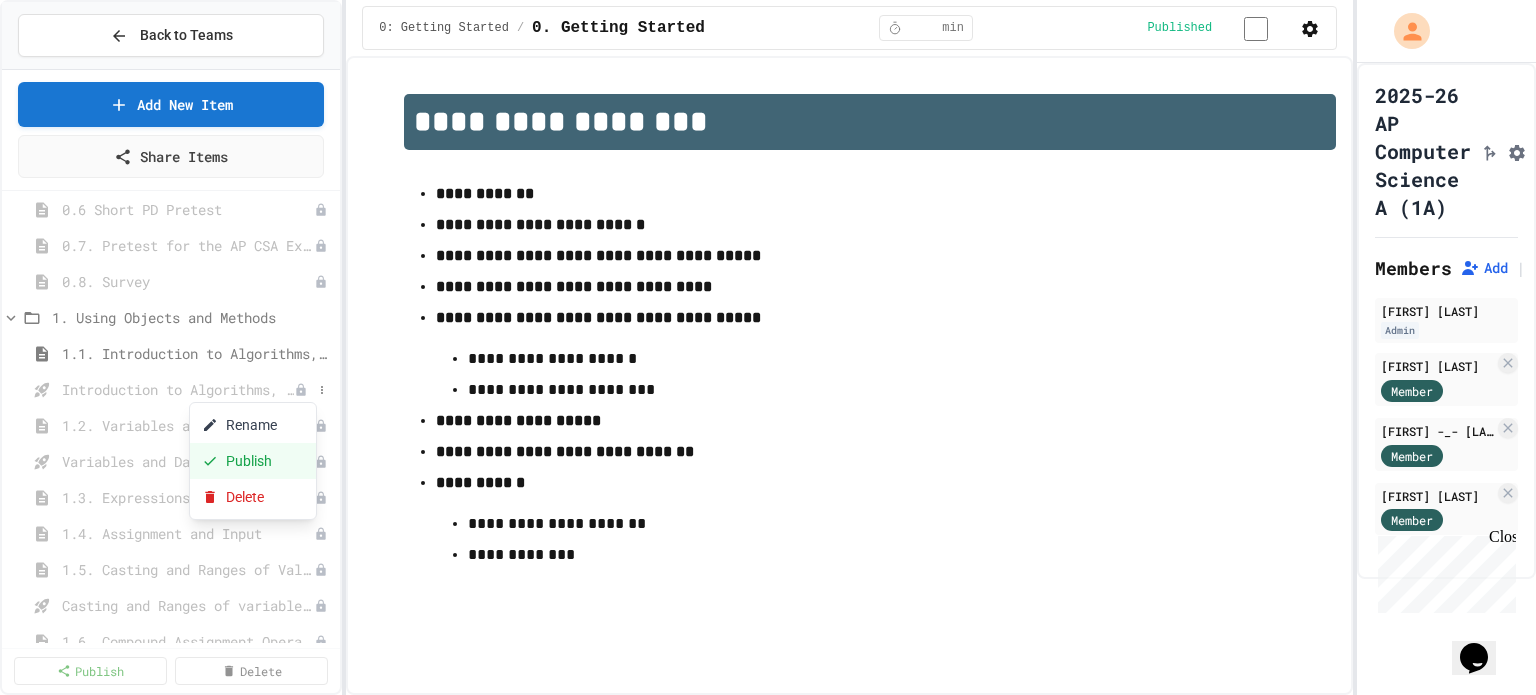 click on "Publish" at bounding box center (253, 461) 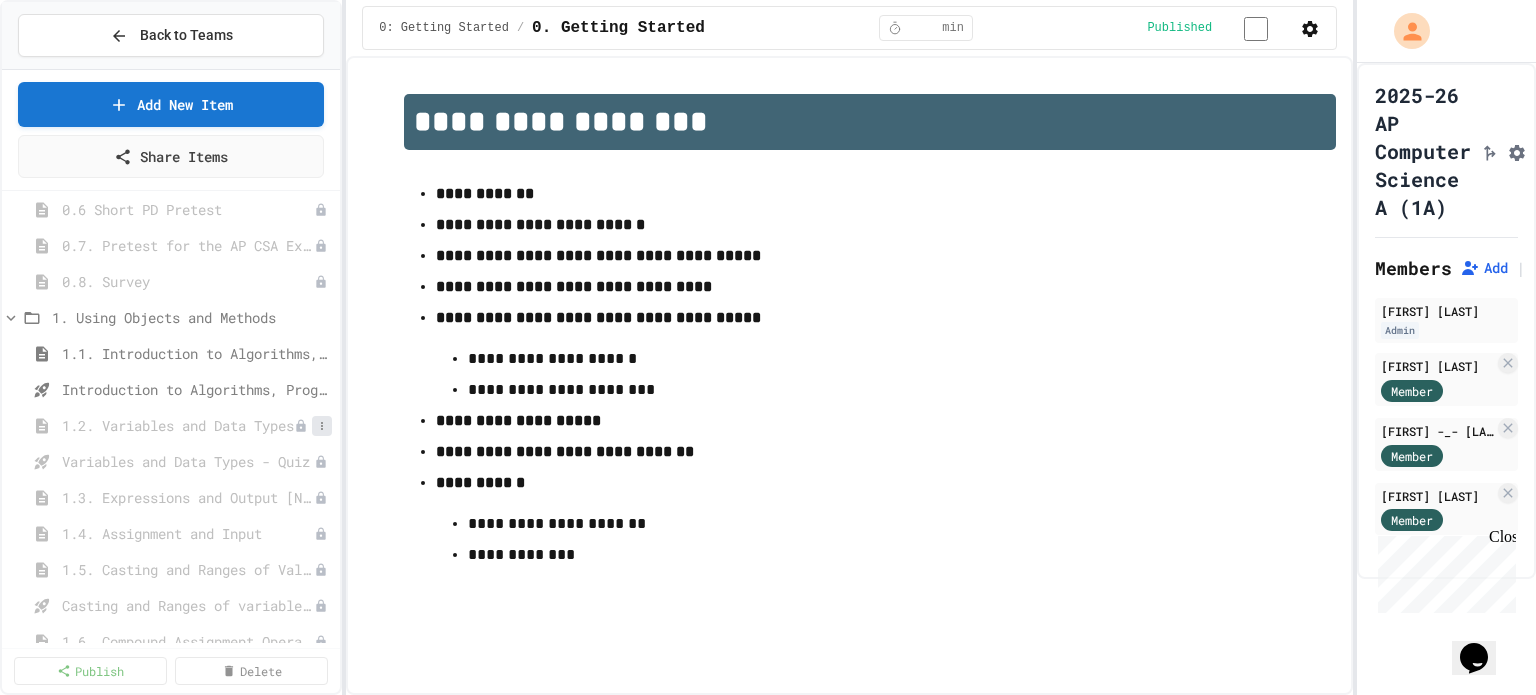 click 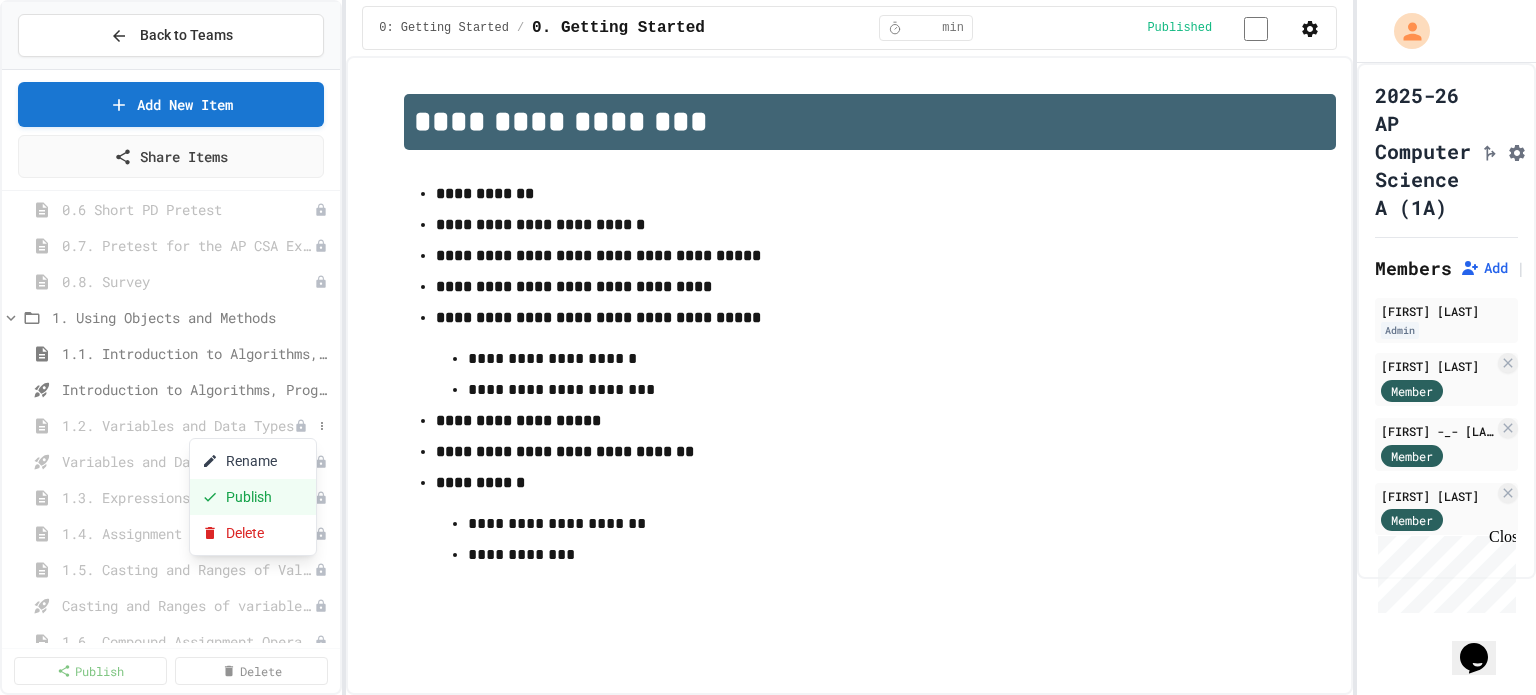 click on "Publish" at bounding box center [253, 497] 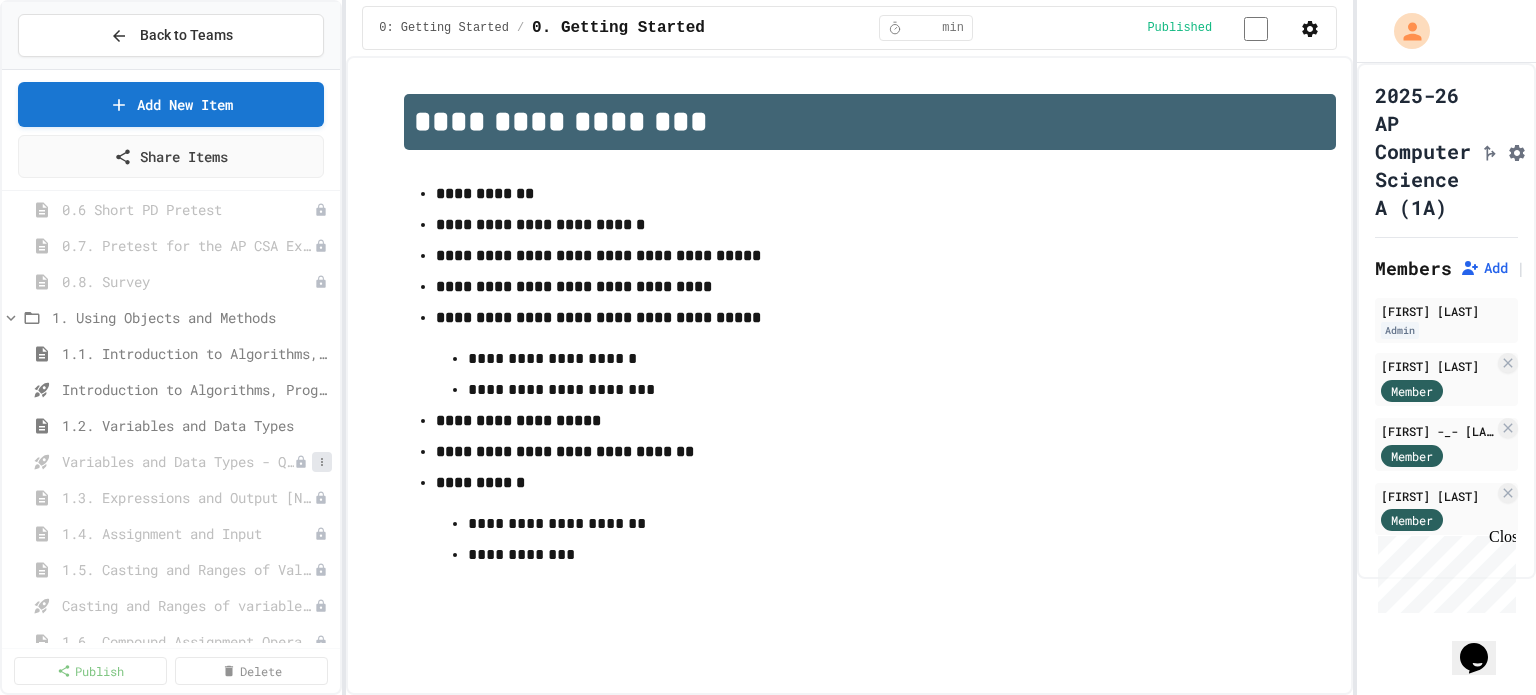 click 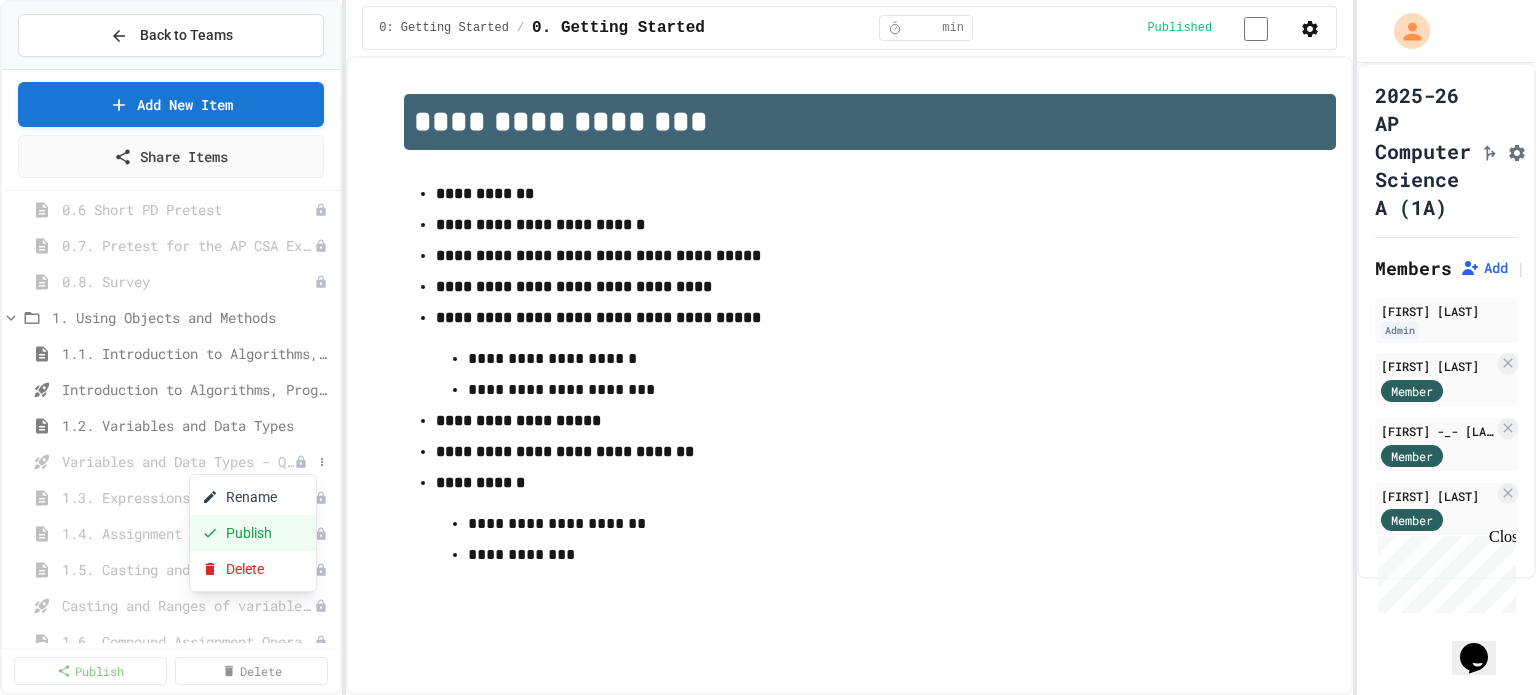 click on "Publish" at bounding box center (253, 533) 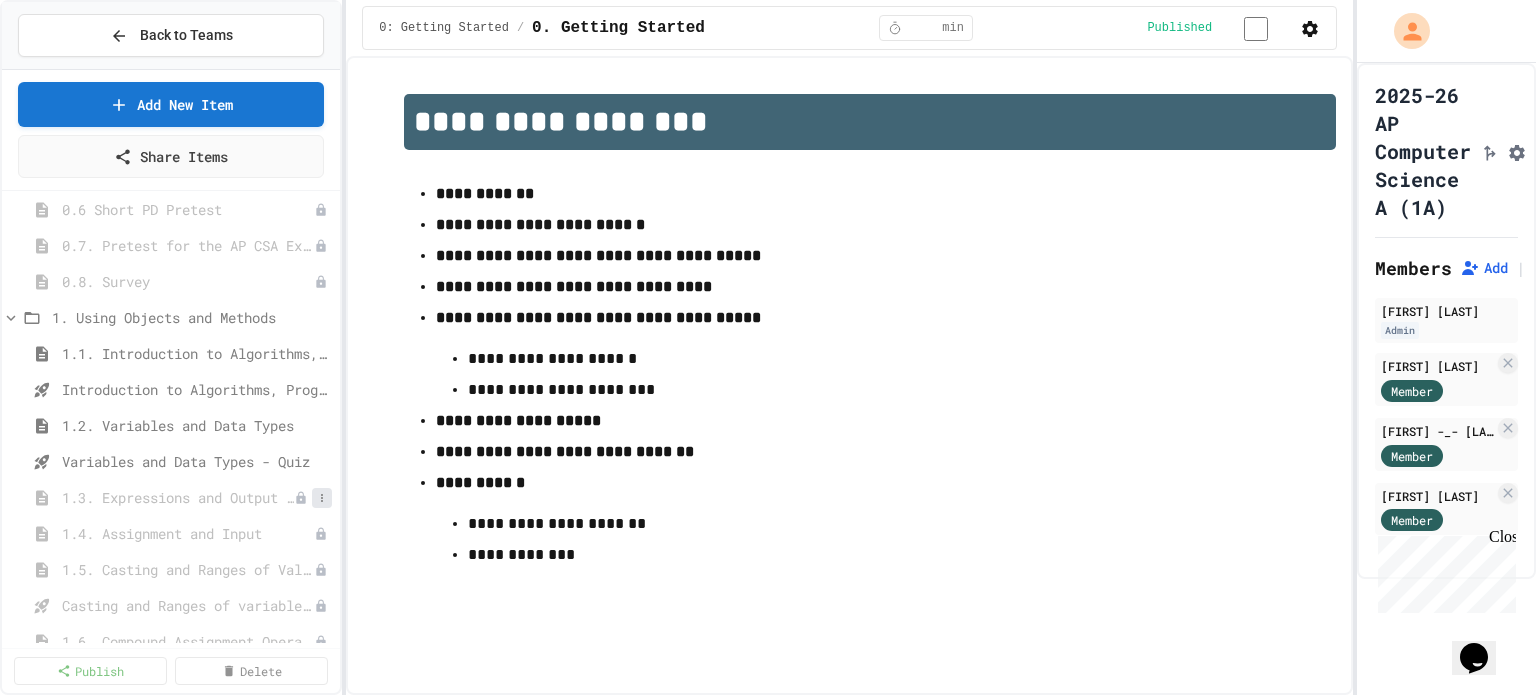 click at bounding box center (322, 498) 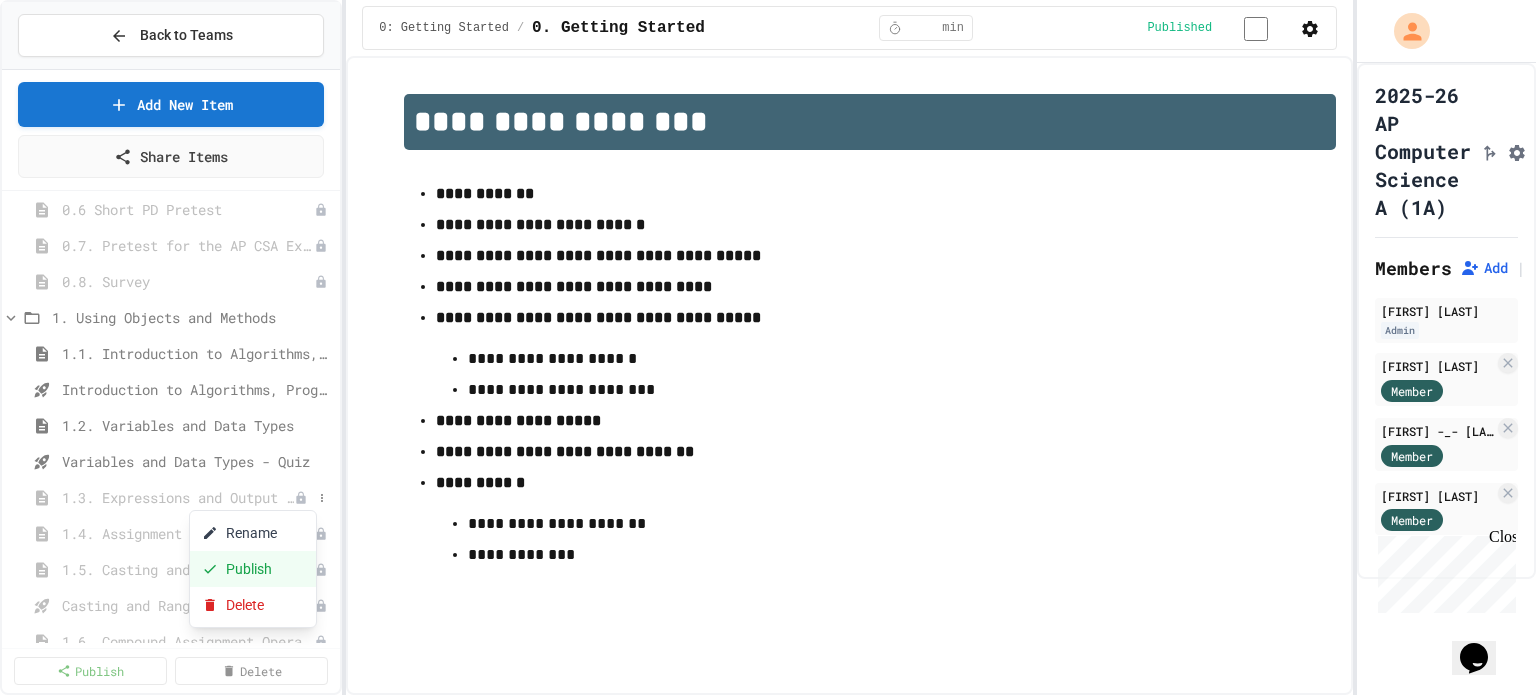 click on "Publish" at bounding box center [253, 569] 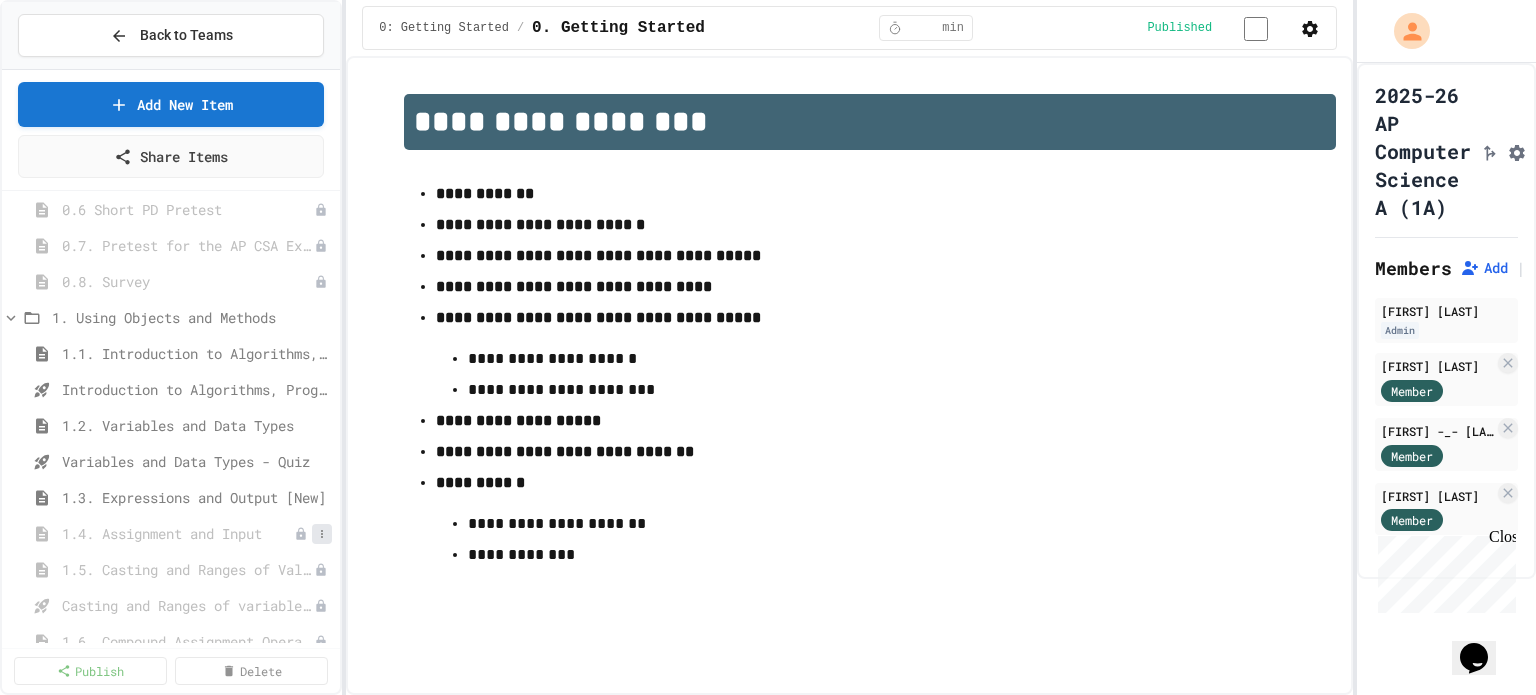click 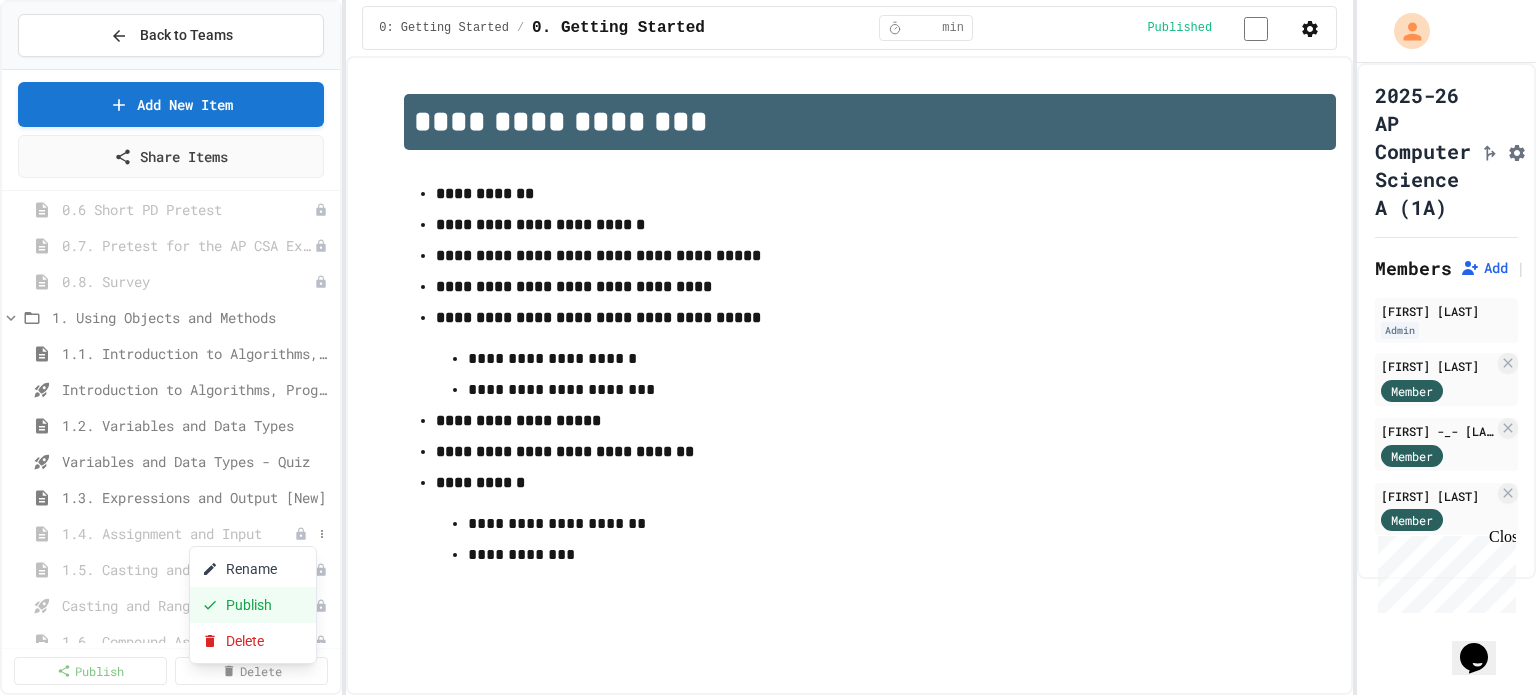 click on "Publish" at bounding box center [253, 605] 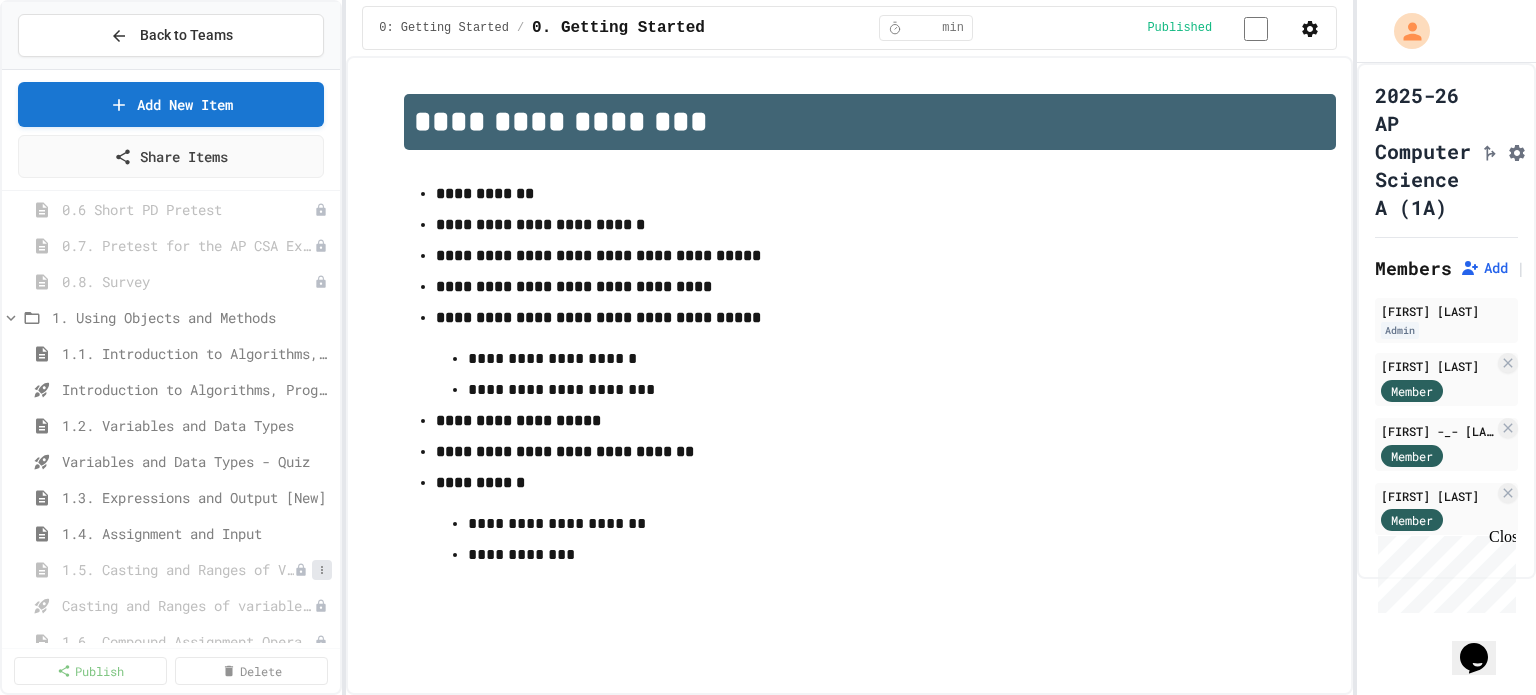 click 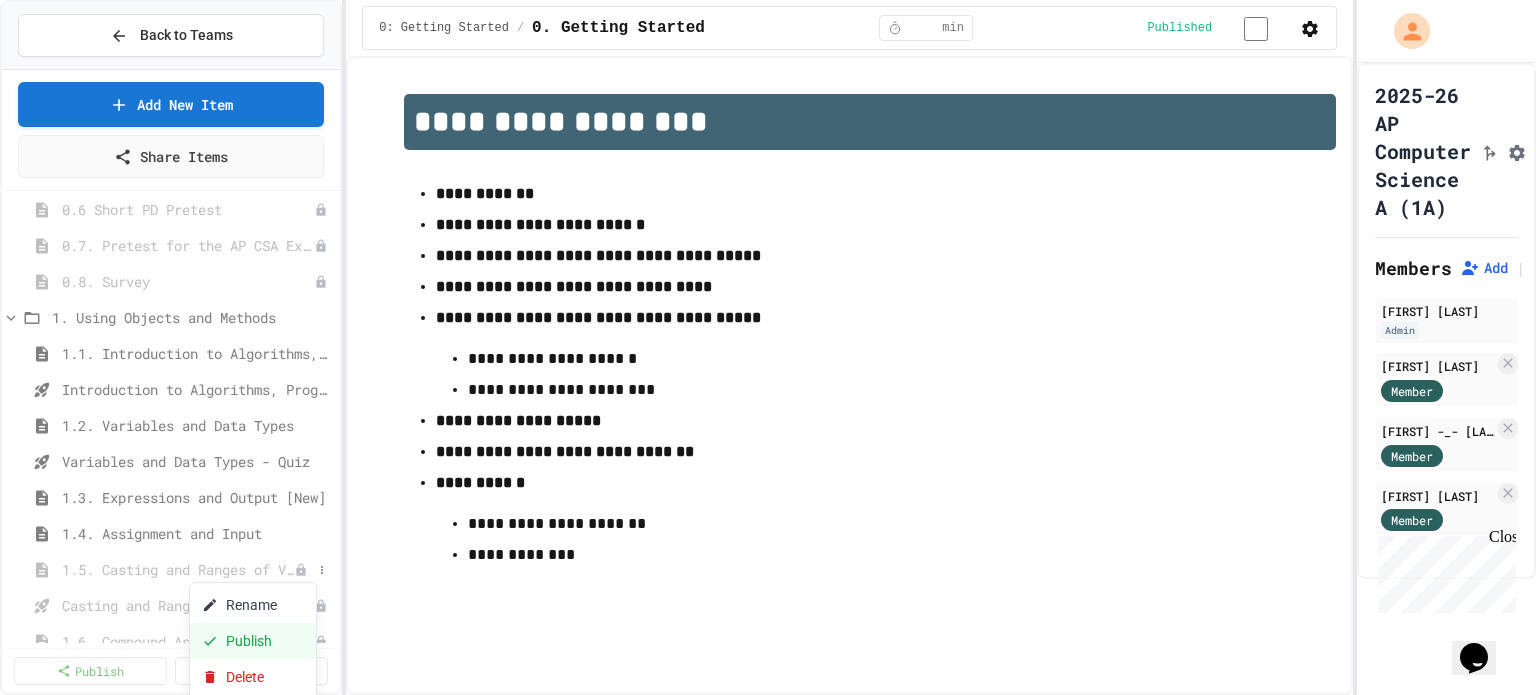 click on "Publish" at bounding box center [253, 641] 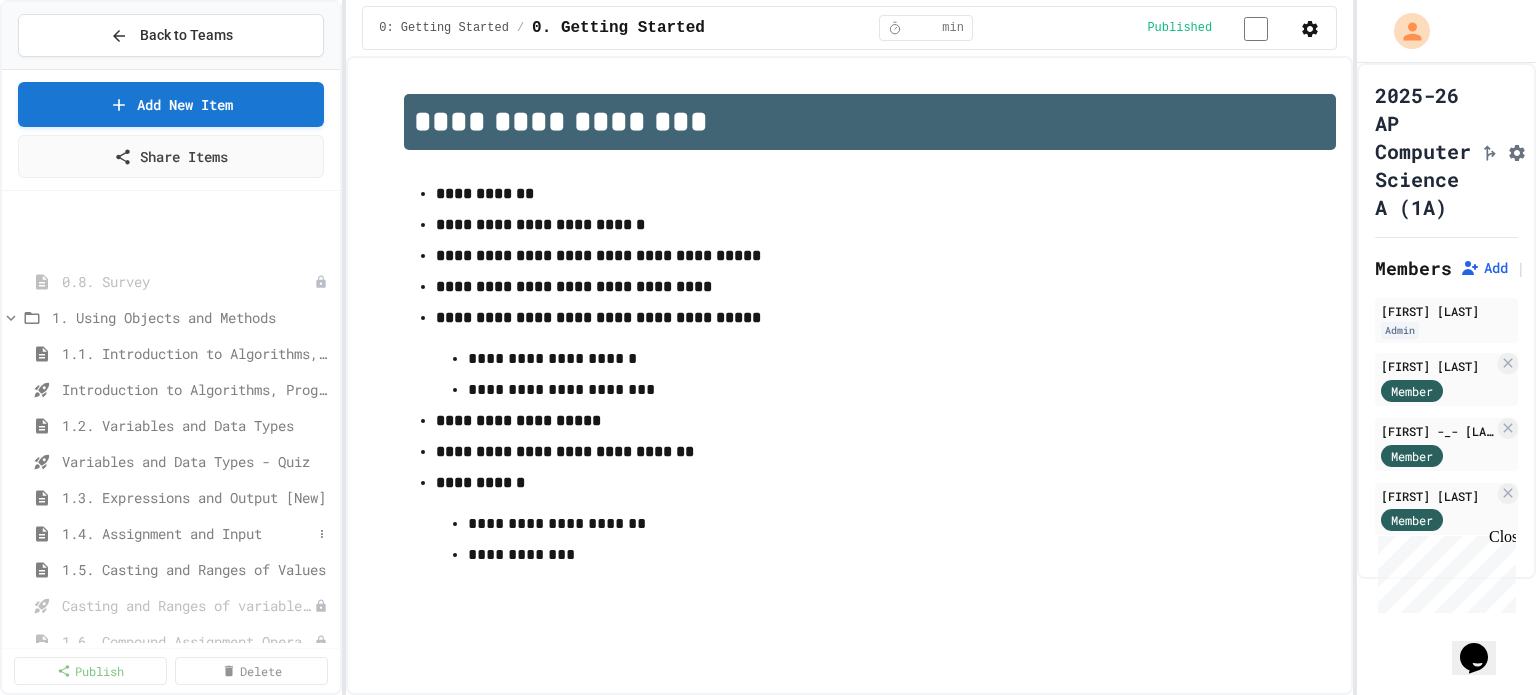 scroll, scrollTop: 500, scrollLeft: 0, axis: vertical 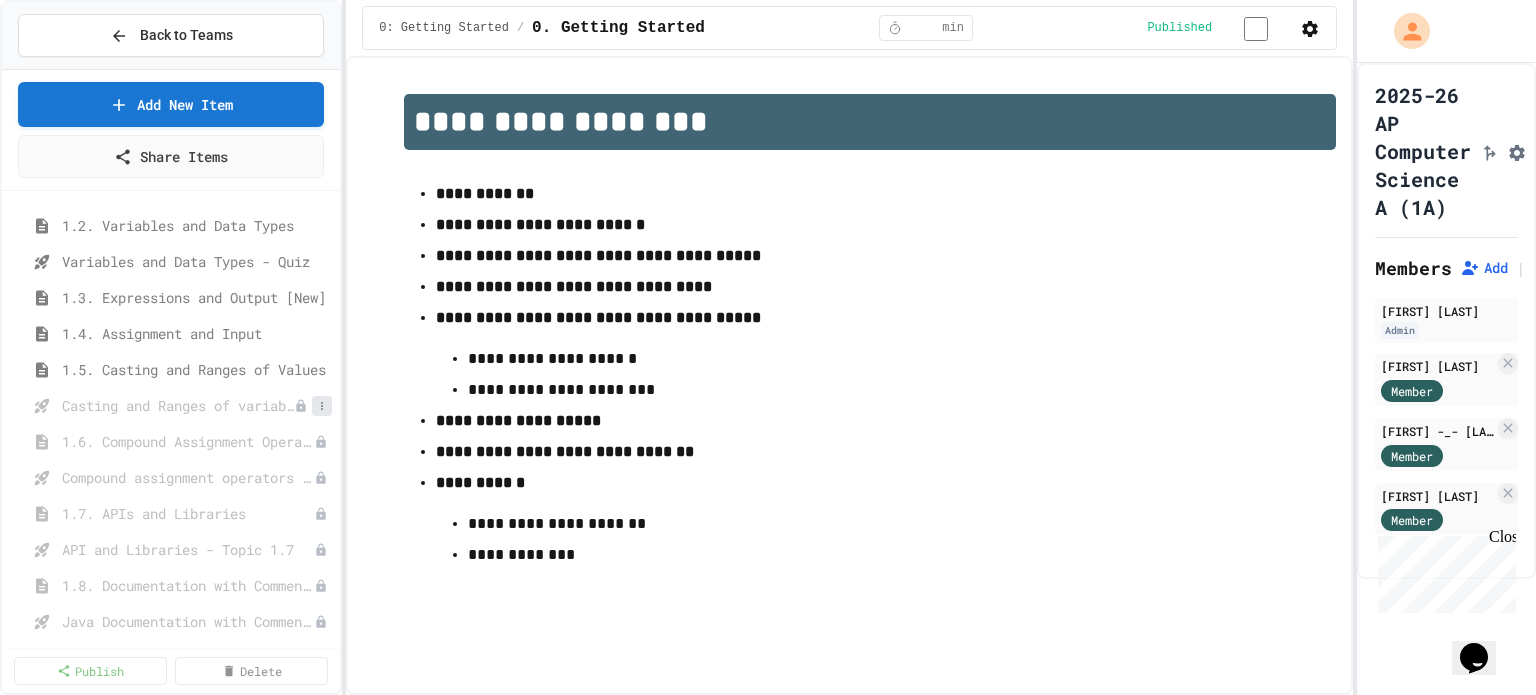 click 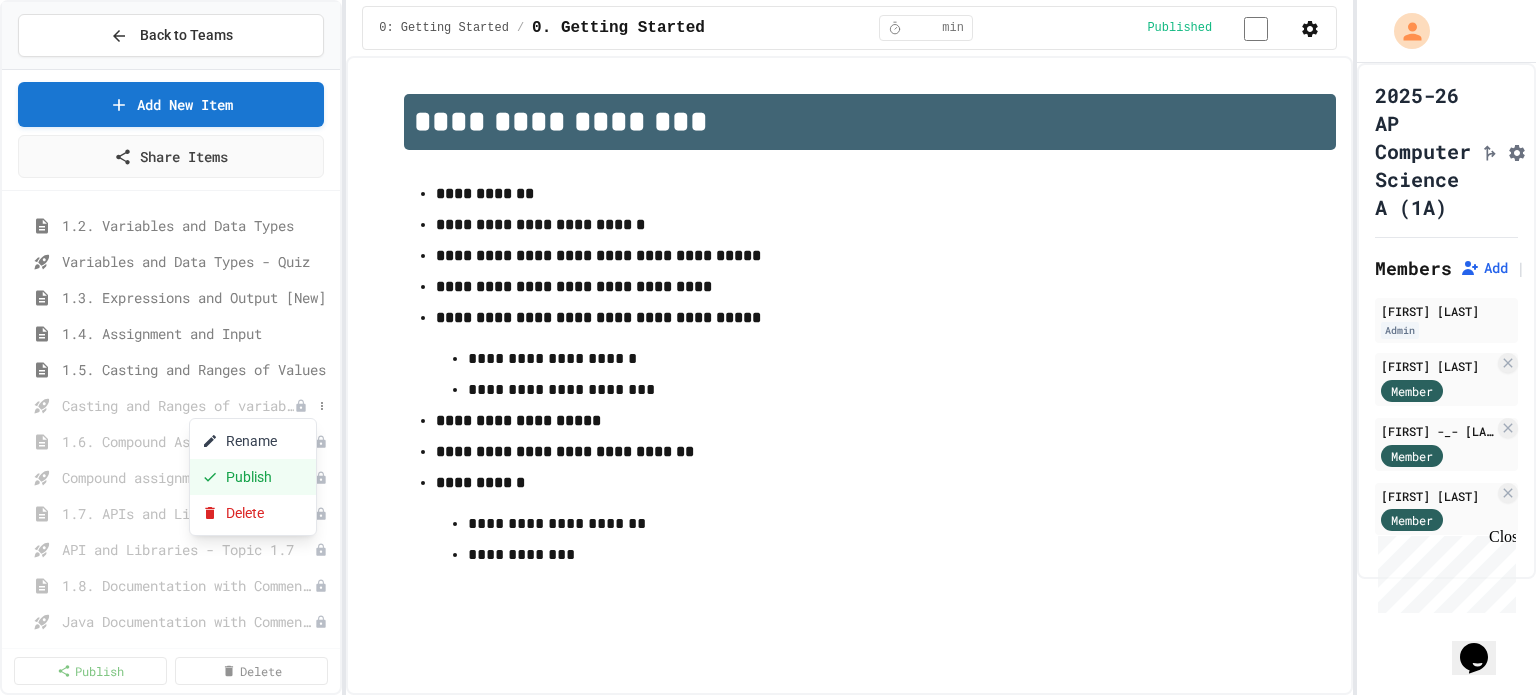 click on "Publish" at bounding box center (253, 477) 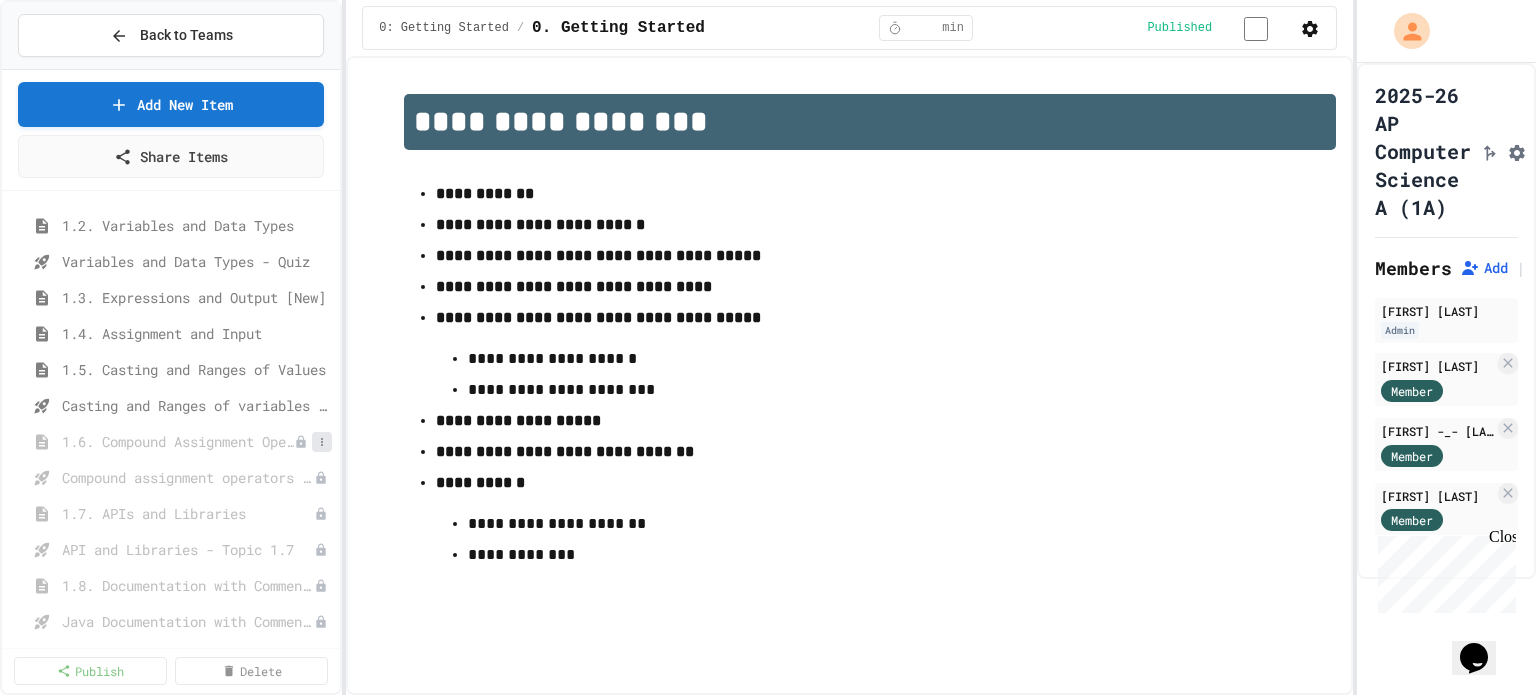 click 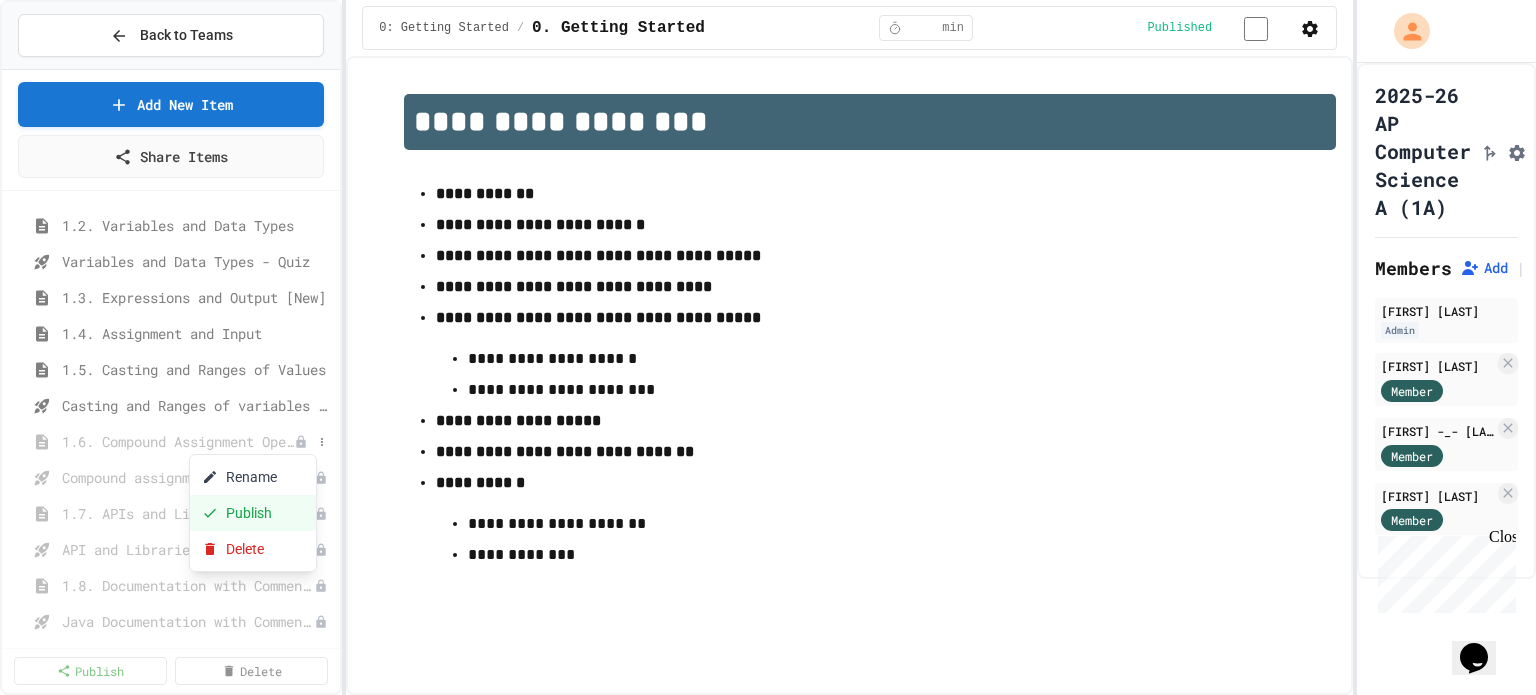 click on "Publish" at bounding box center (253, 513) 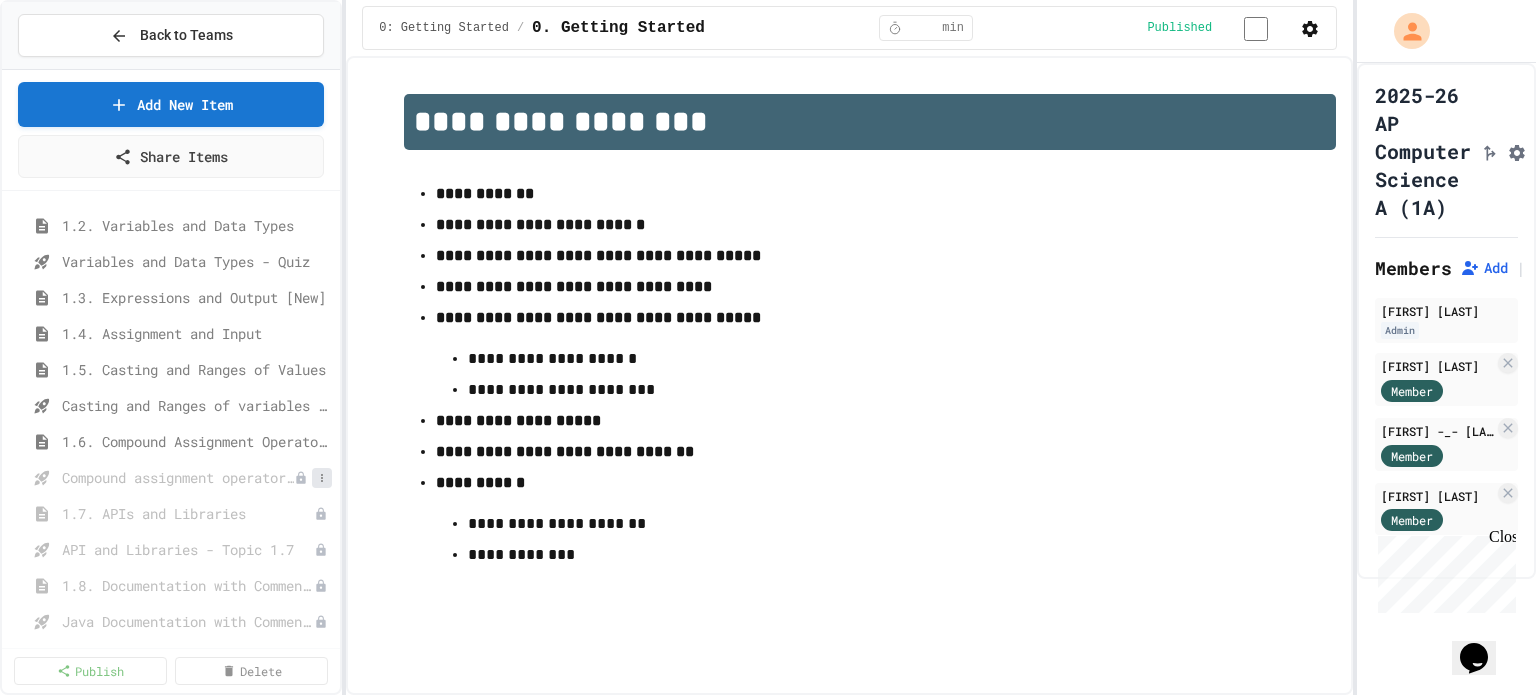click 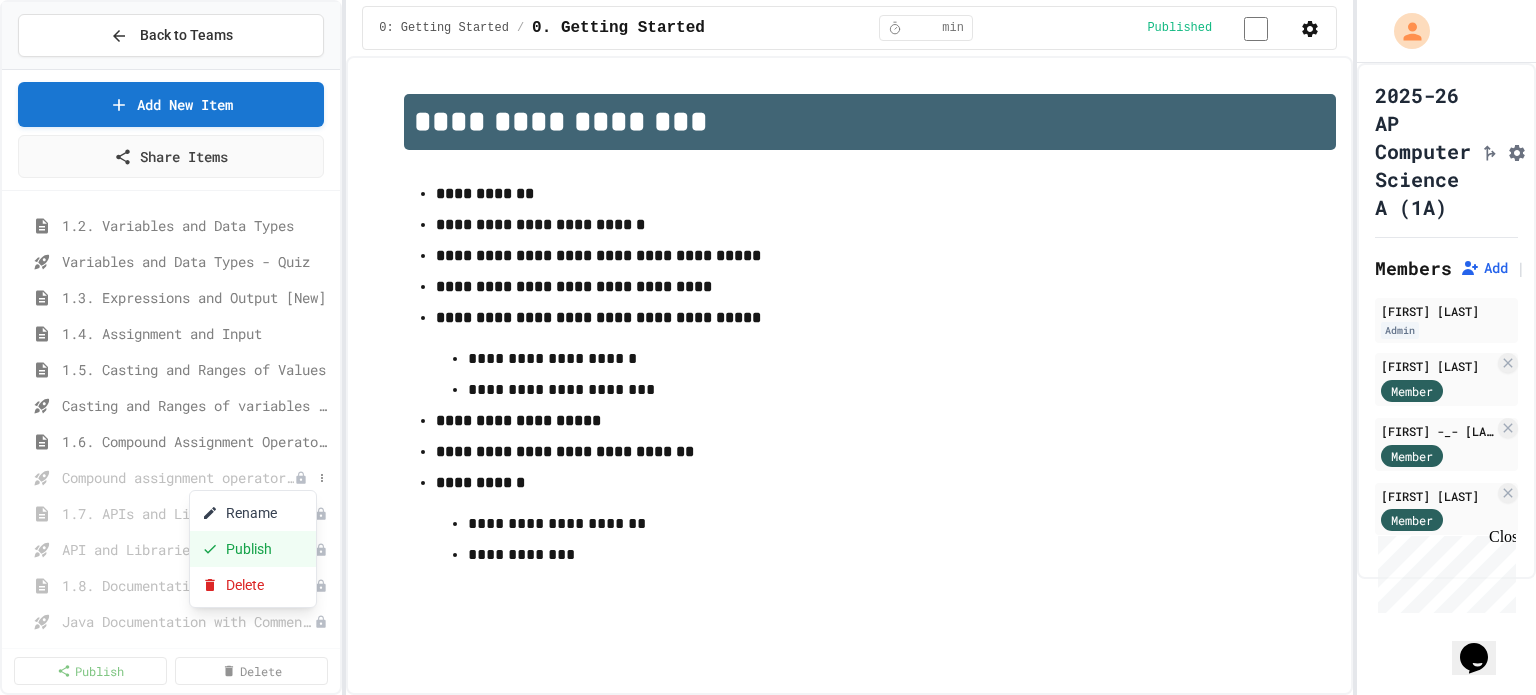 click on "Publish" at bounding box center (253, 549) 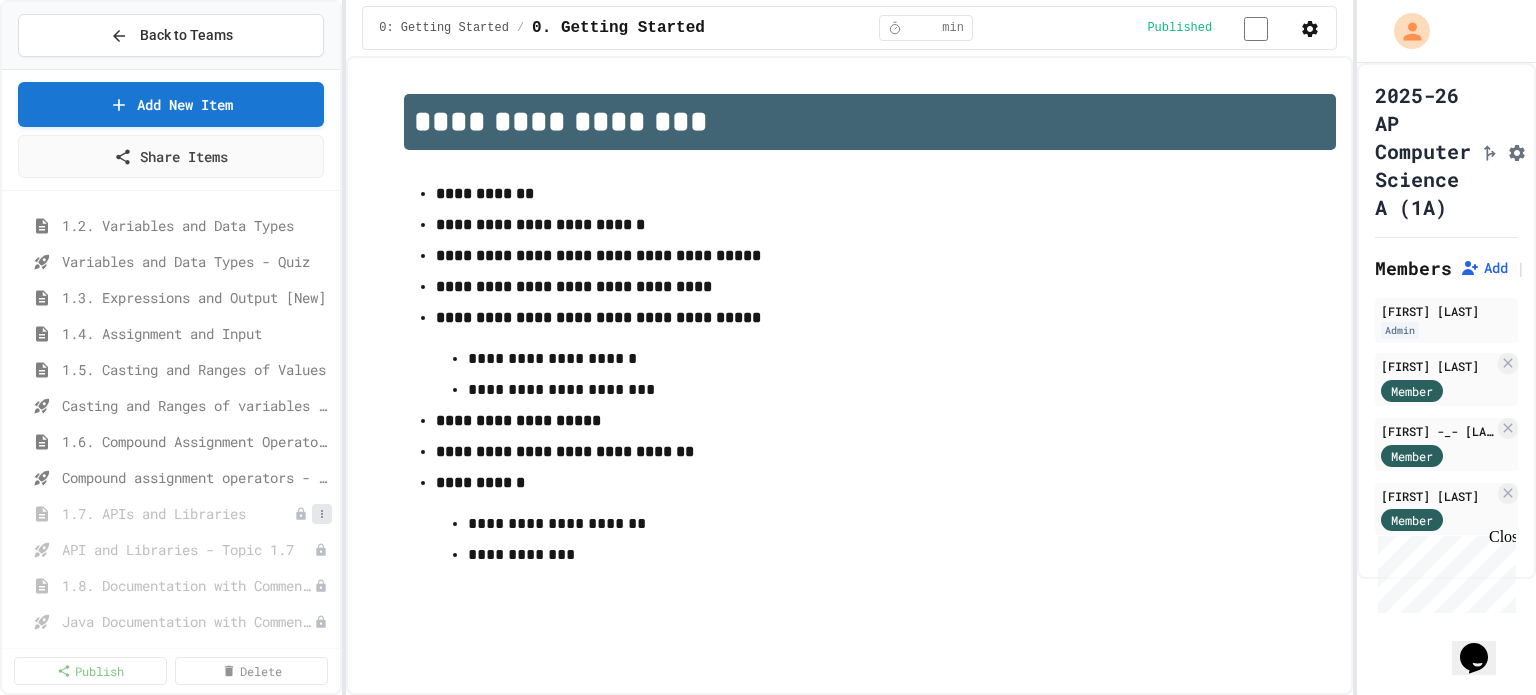 click at bounding box center (322, 514) 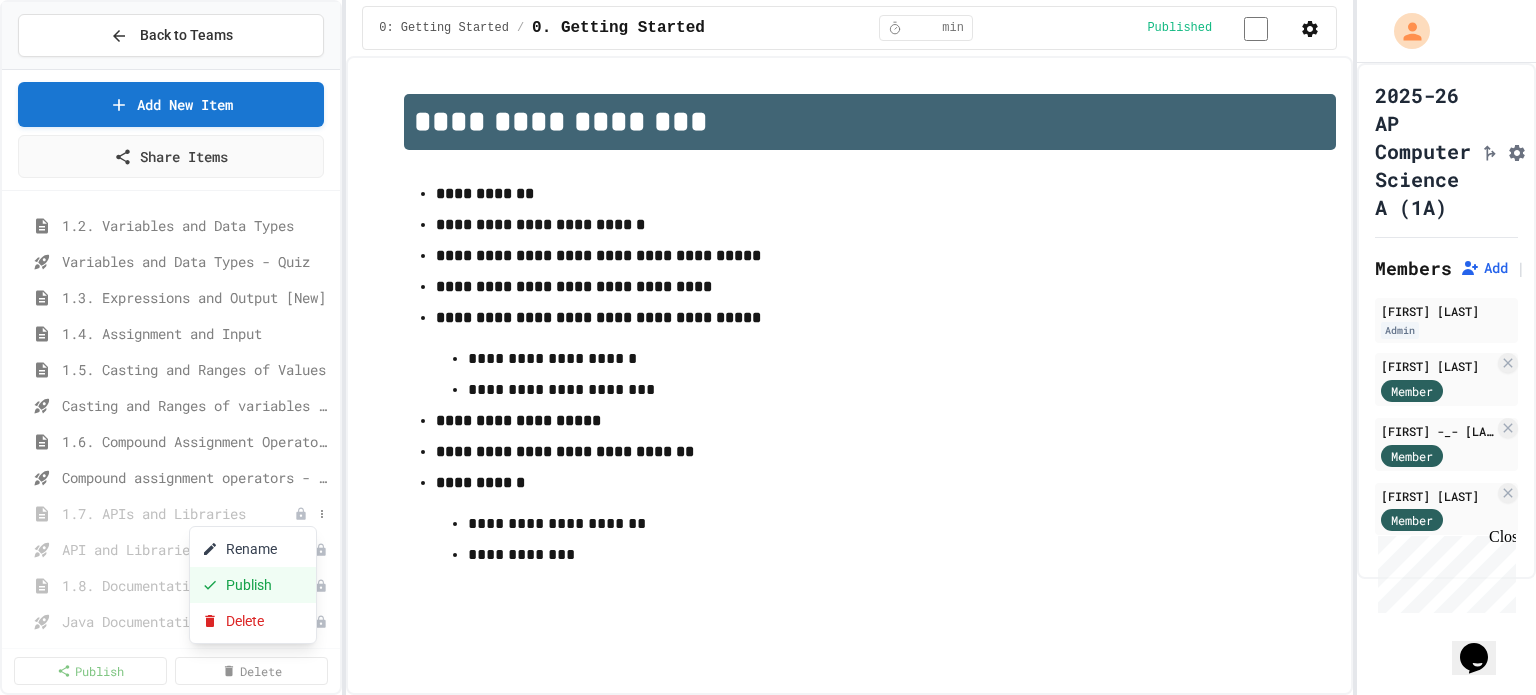 click on "Publish" at bounding box center [253, 585] 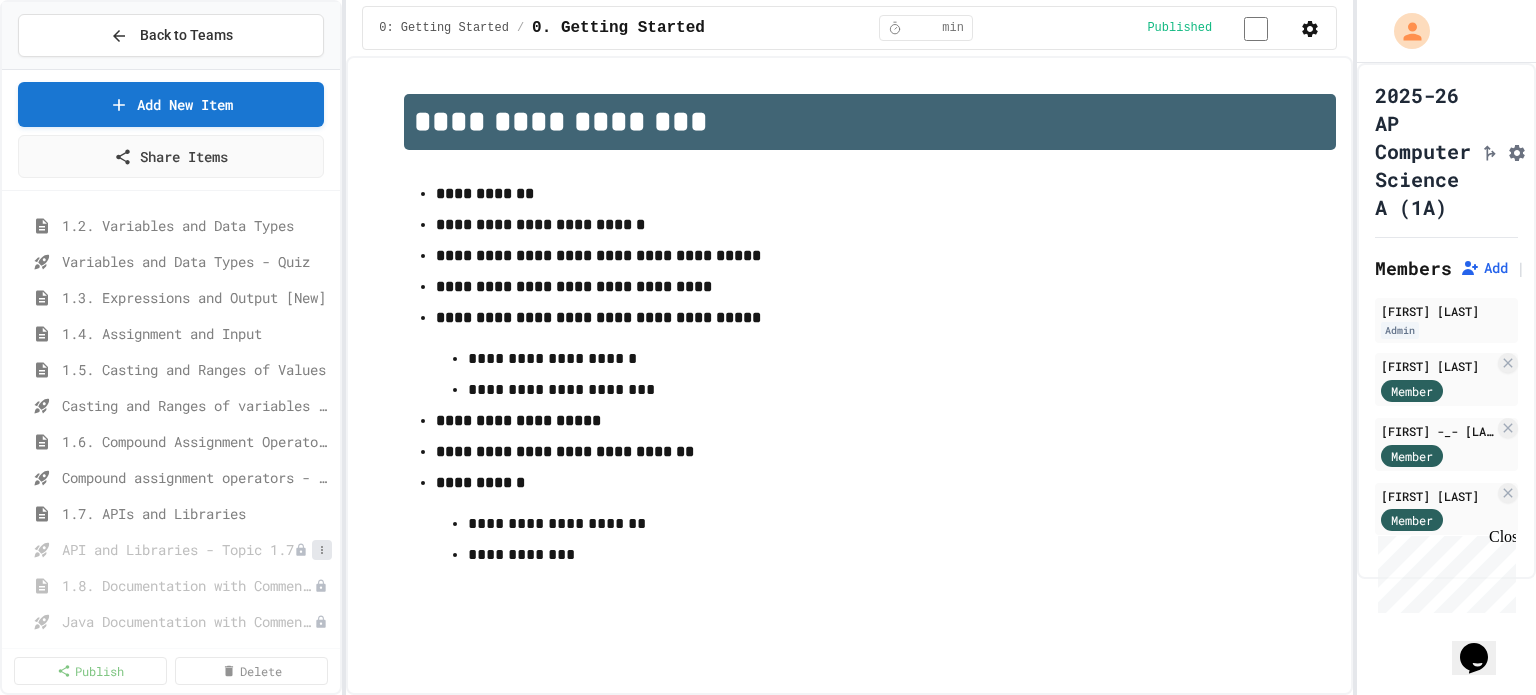 click 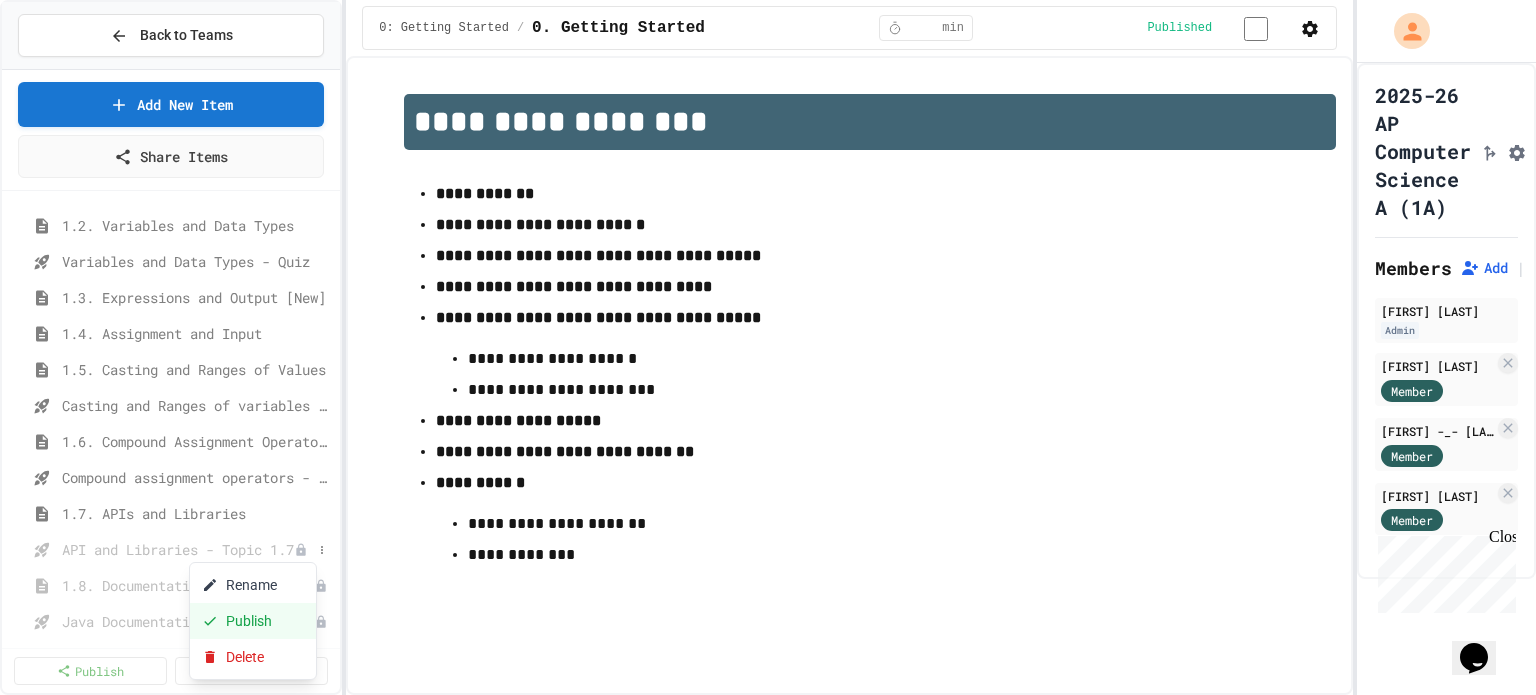 click on "Publish" at bounding box center (253, 621) 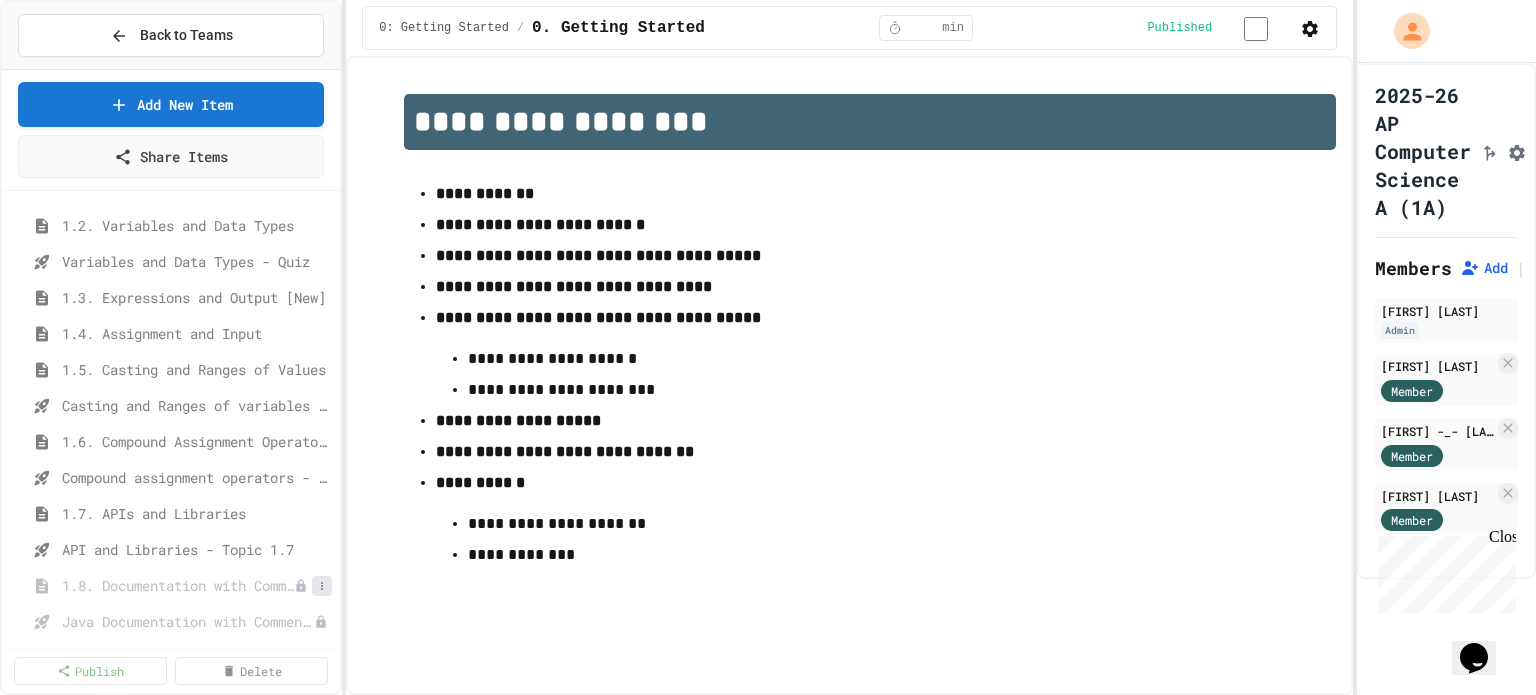 click 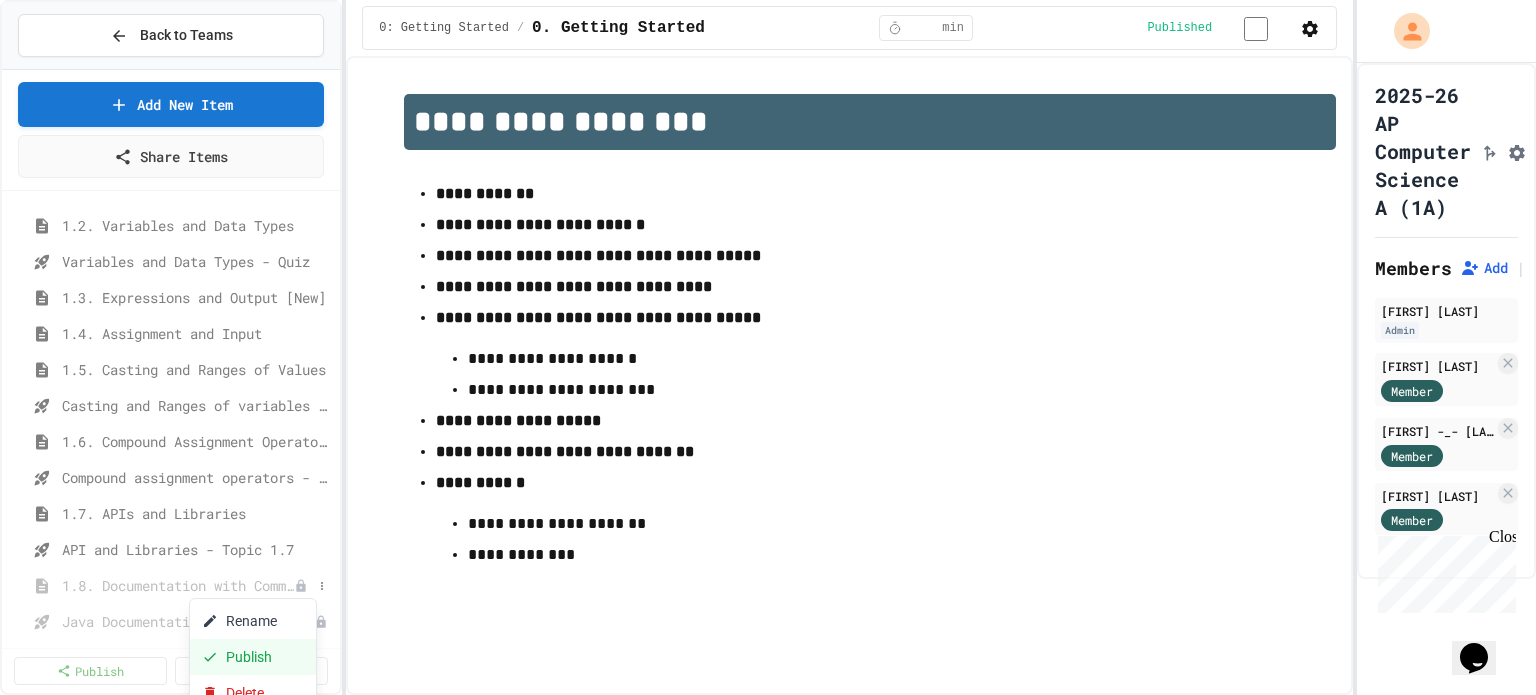 click on "Publish" at bounding box center [253, 657] 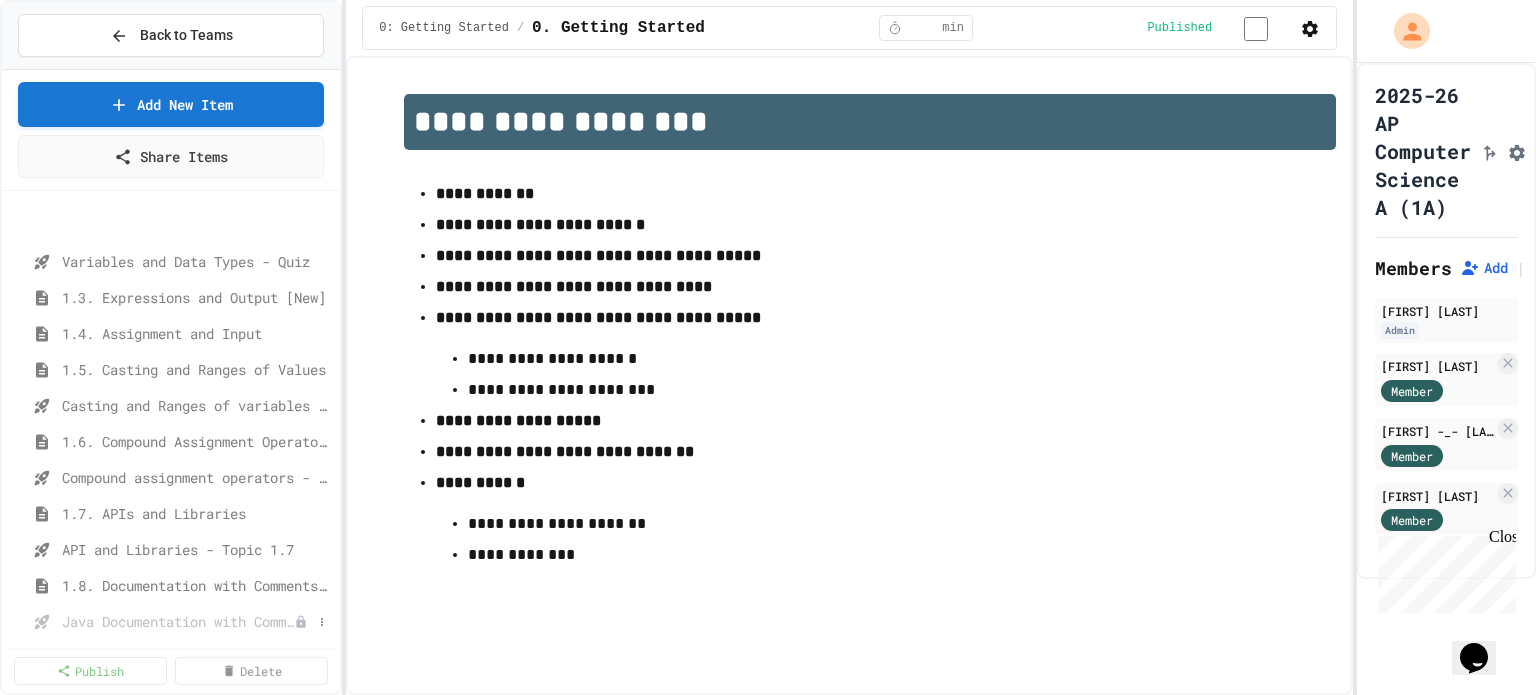 scroll, scrollTop: 600, scrollLeft: 0, axis: vertical 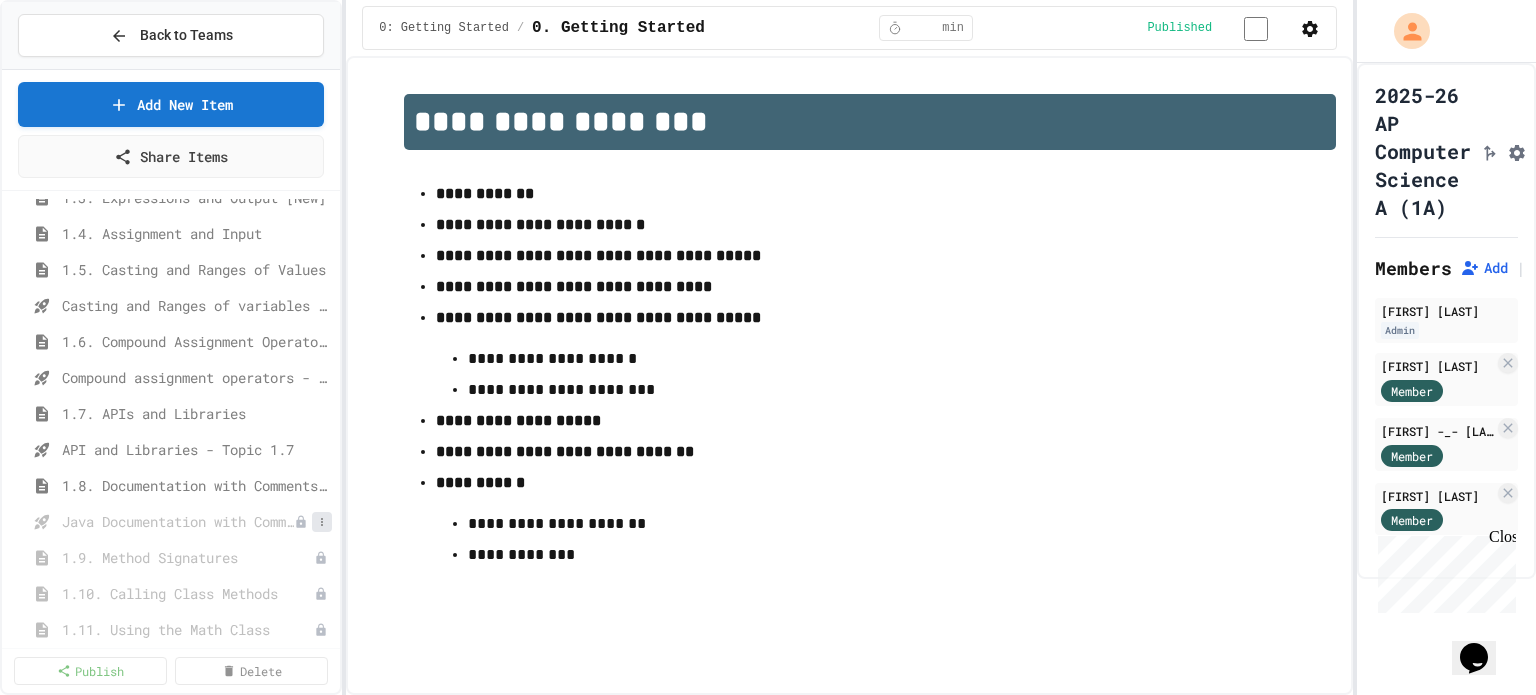 click at bounding box center [322, 522] 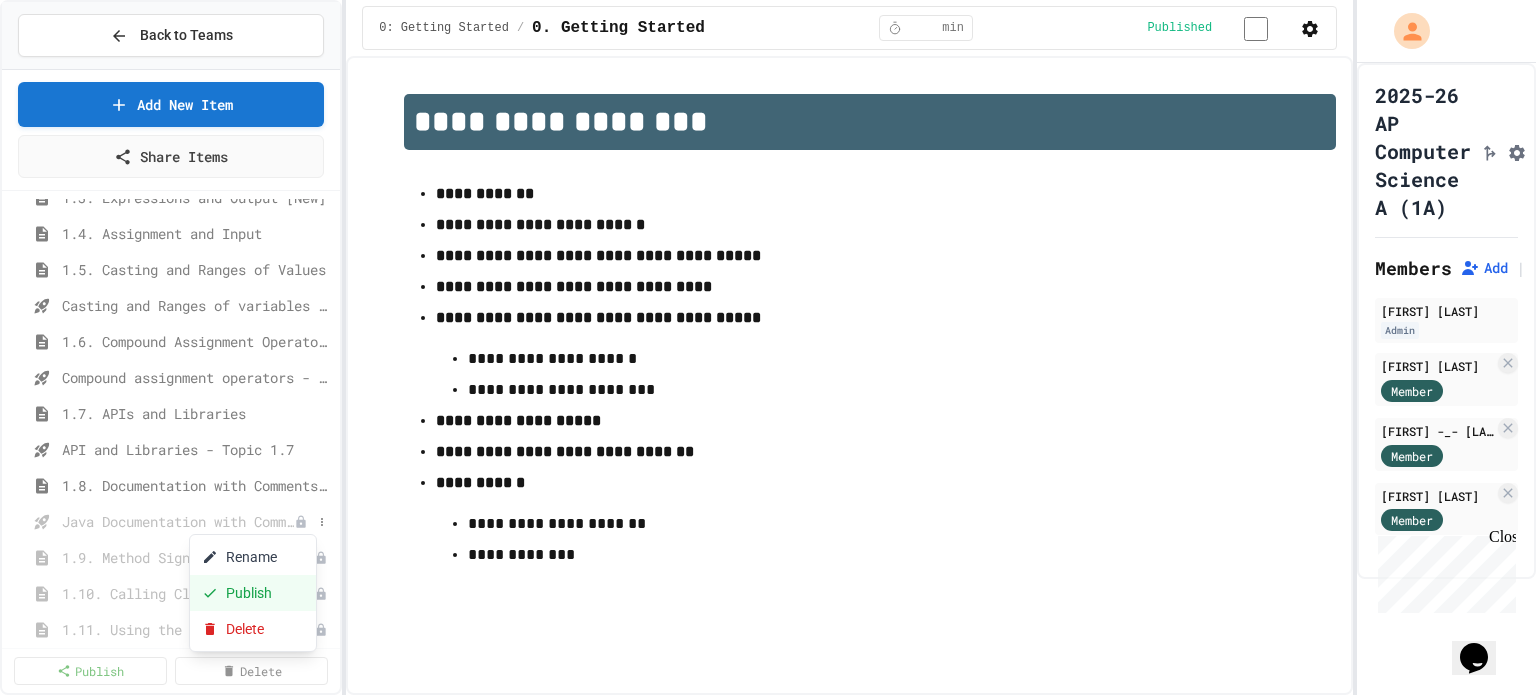 click on "Publish" at bounding box center [253, 593] 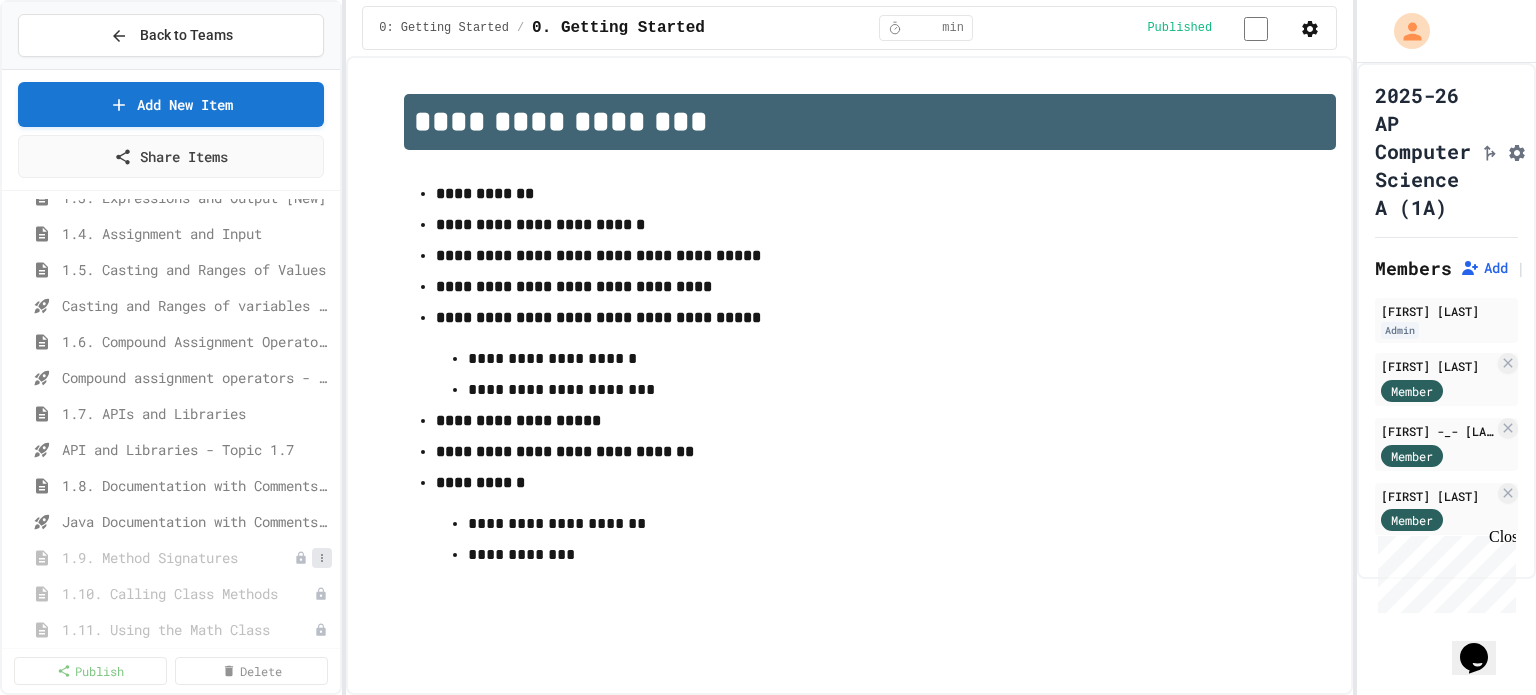 click 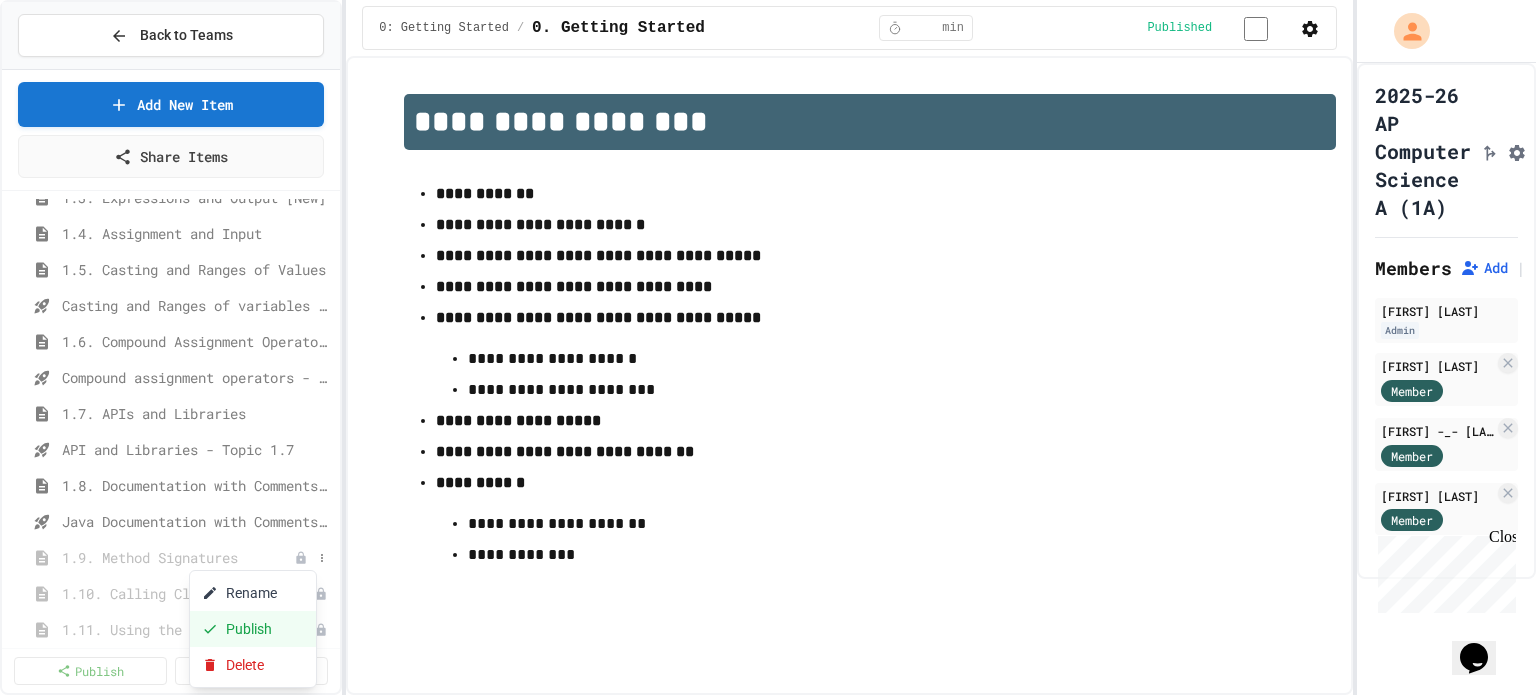 click on "Publish" at bounding box center [253, 629] 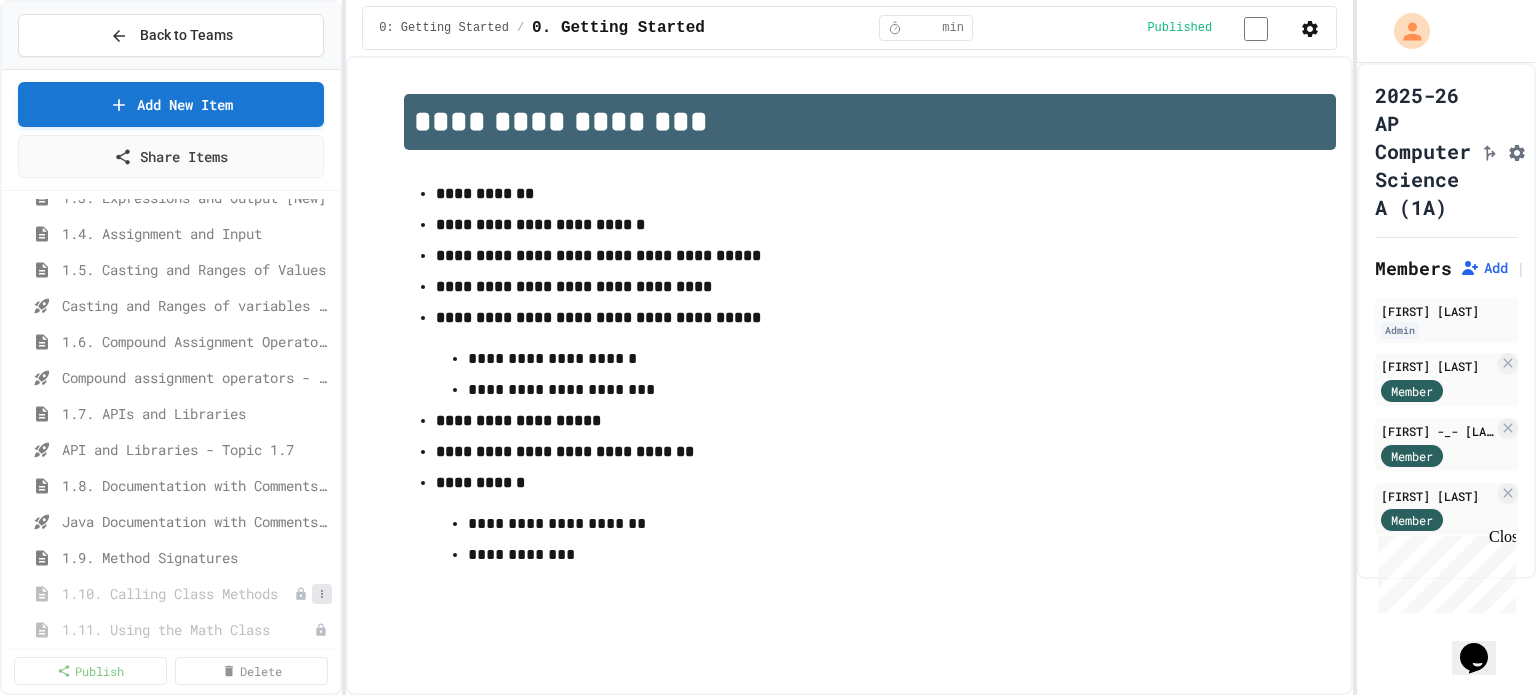 click at bounding box center [322, 594] 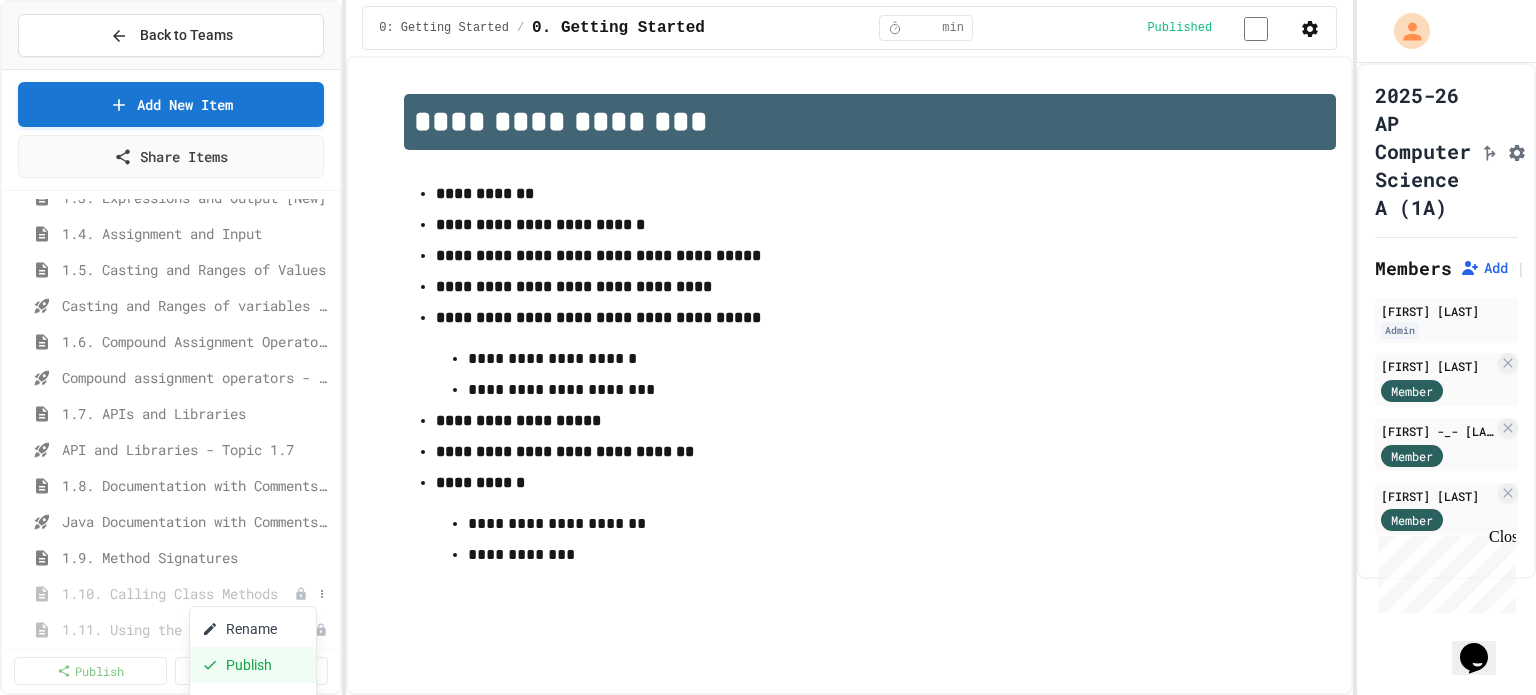 click on "Publish" at bounding box center [253, 665] 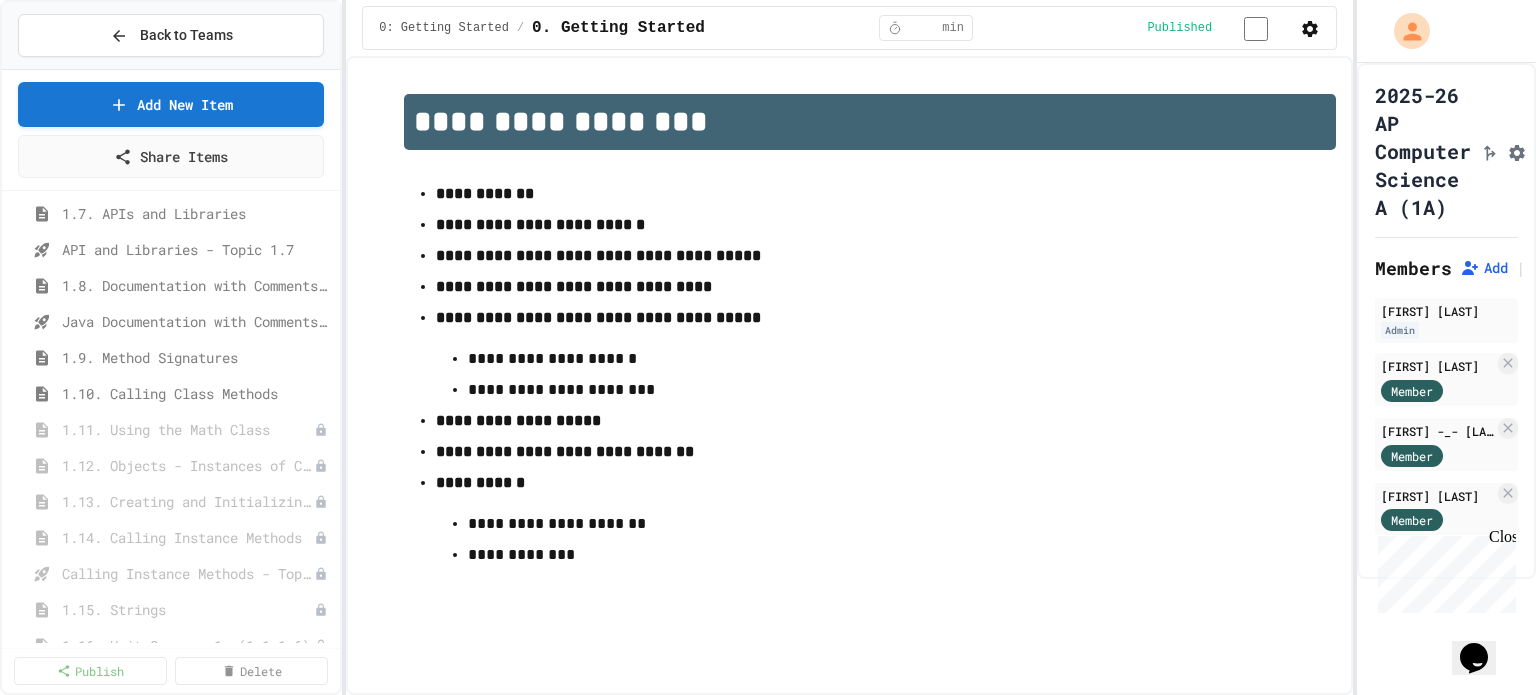 scroll, scrollTop: 700, scrollLeft: 0, axis: vertical 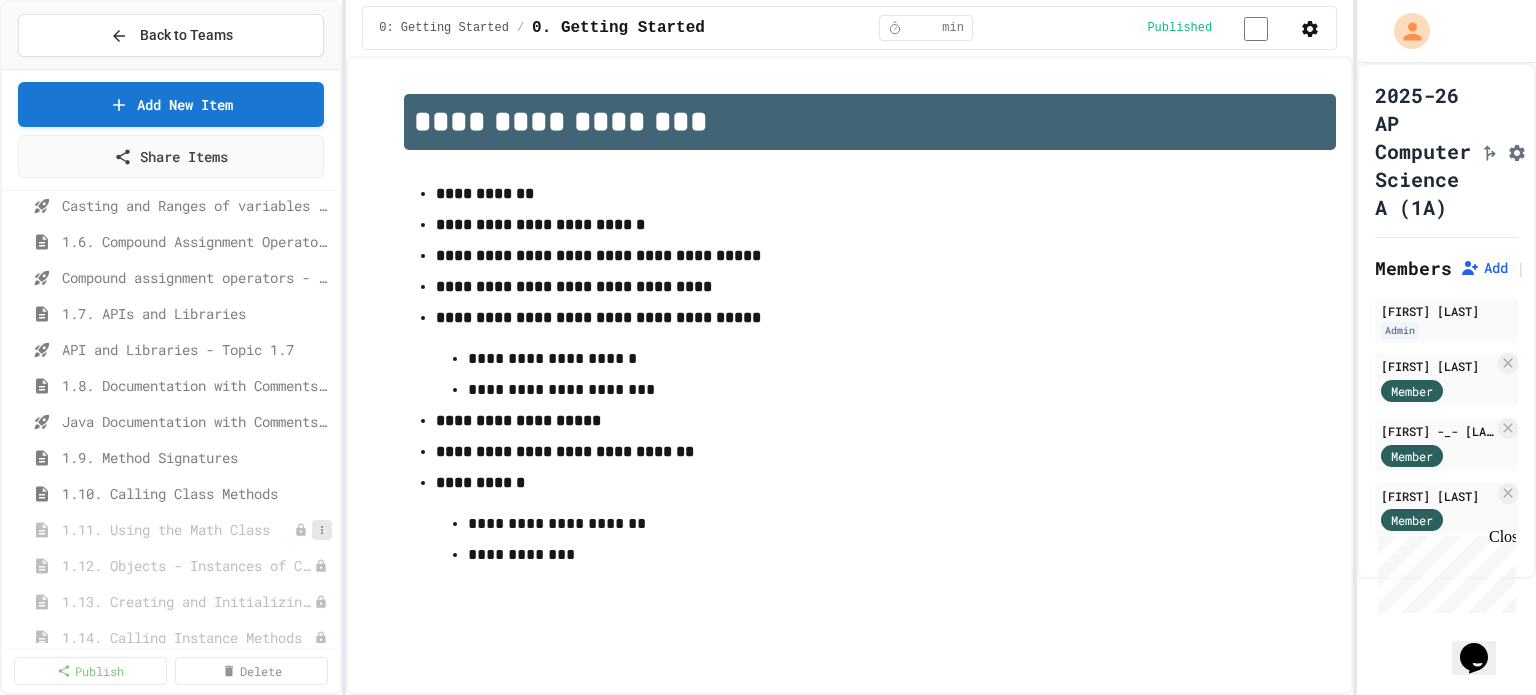 click 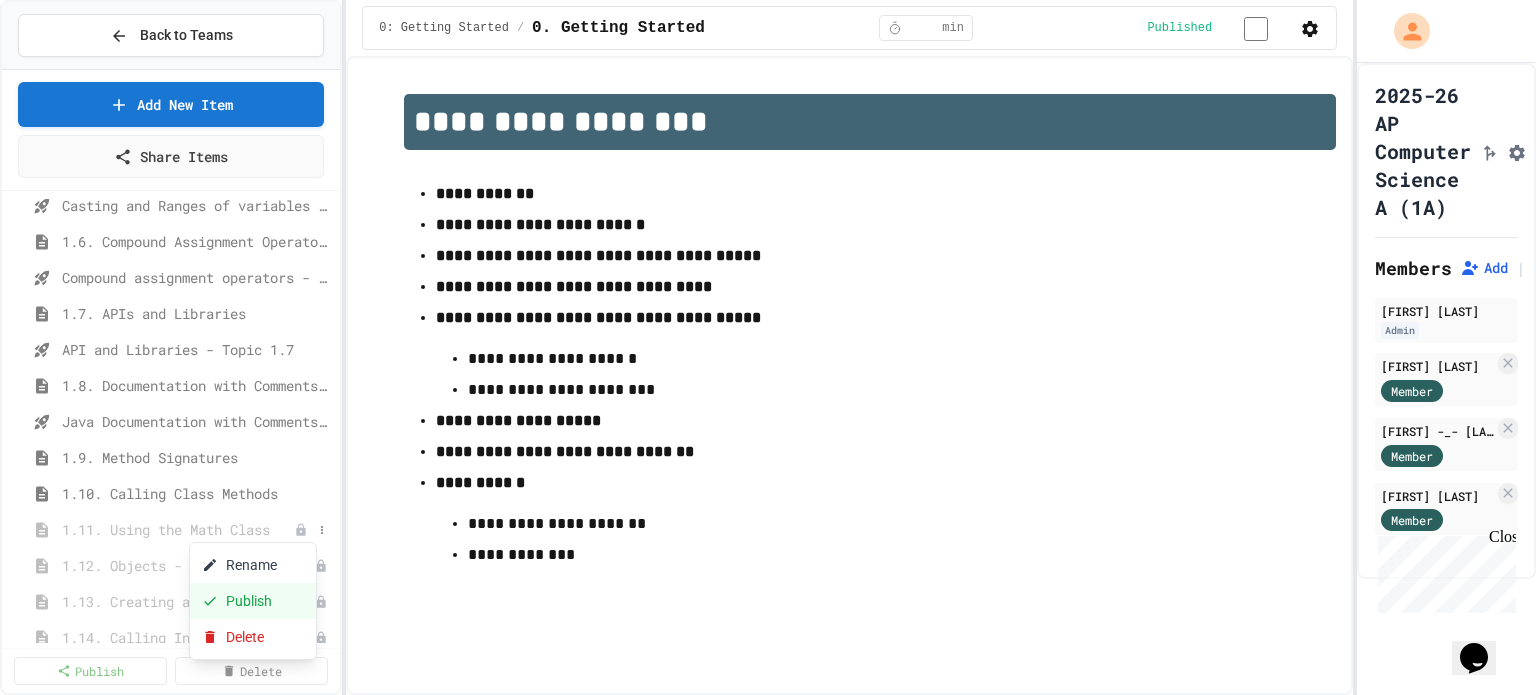 click on "Publish" at bounding box center [253, 601] 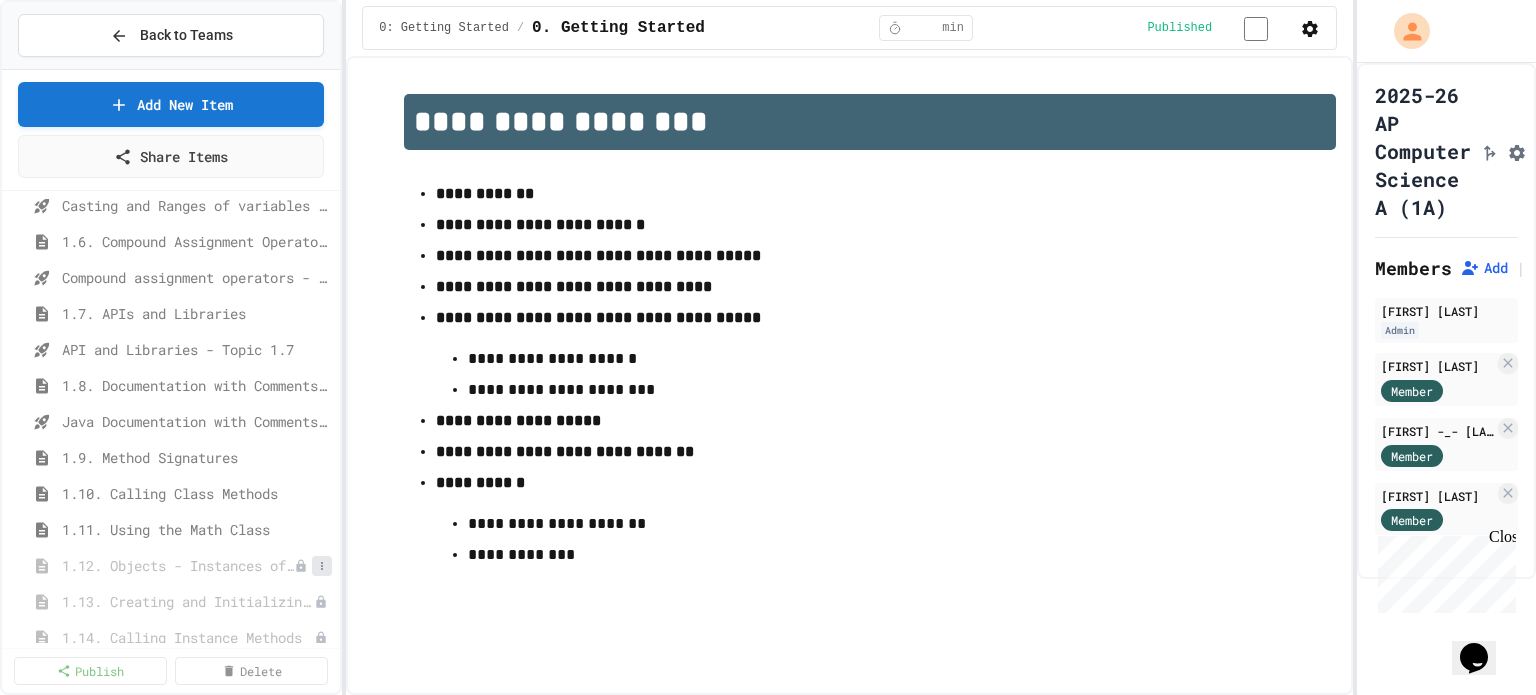 click 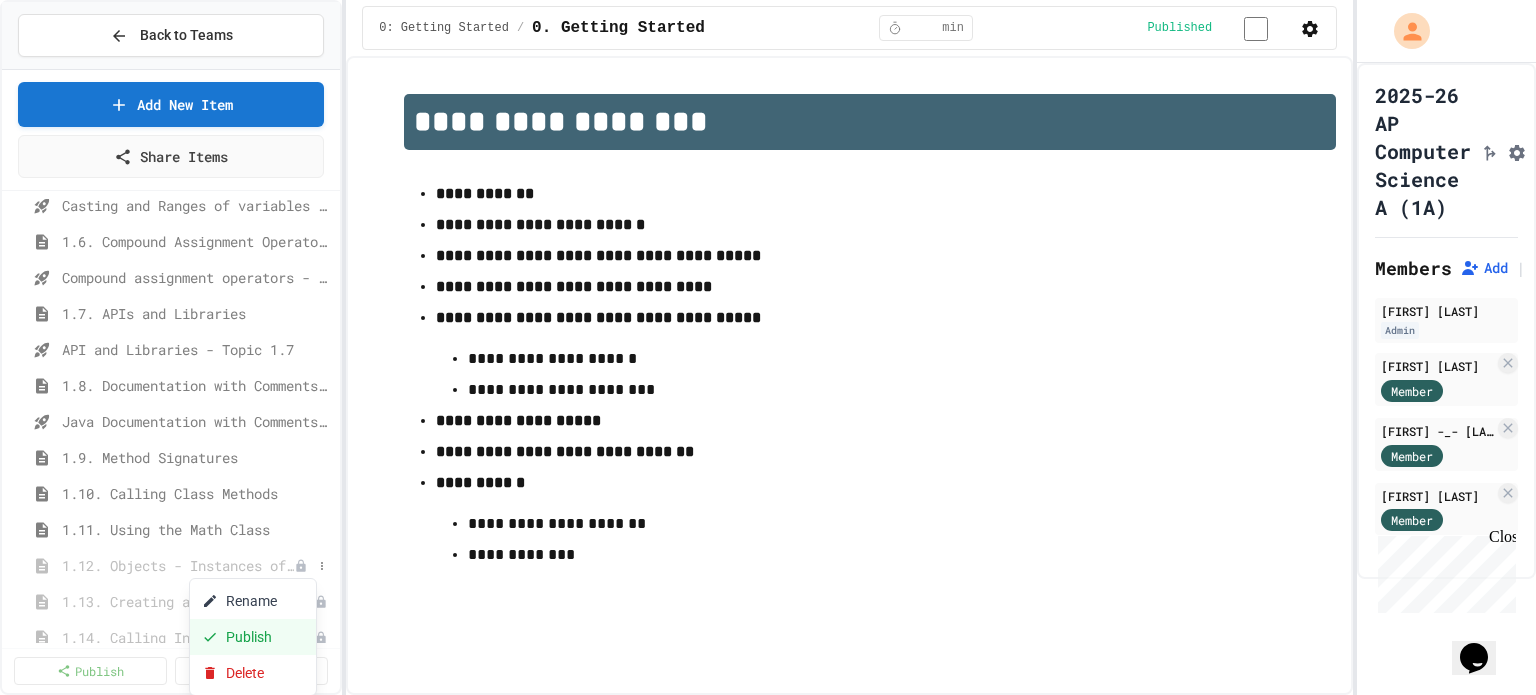 click on "Publish" at bounding box center [253, 637] 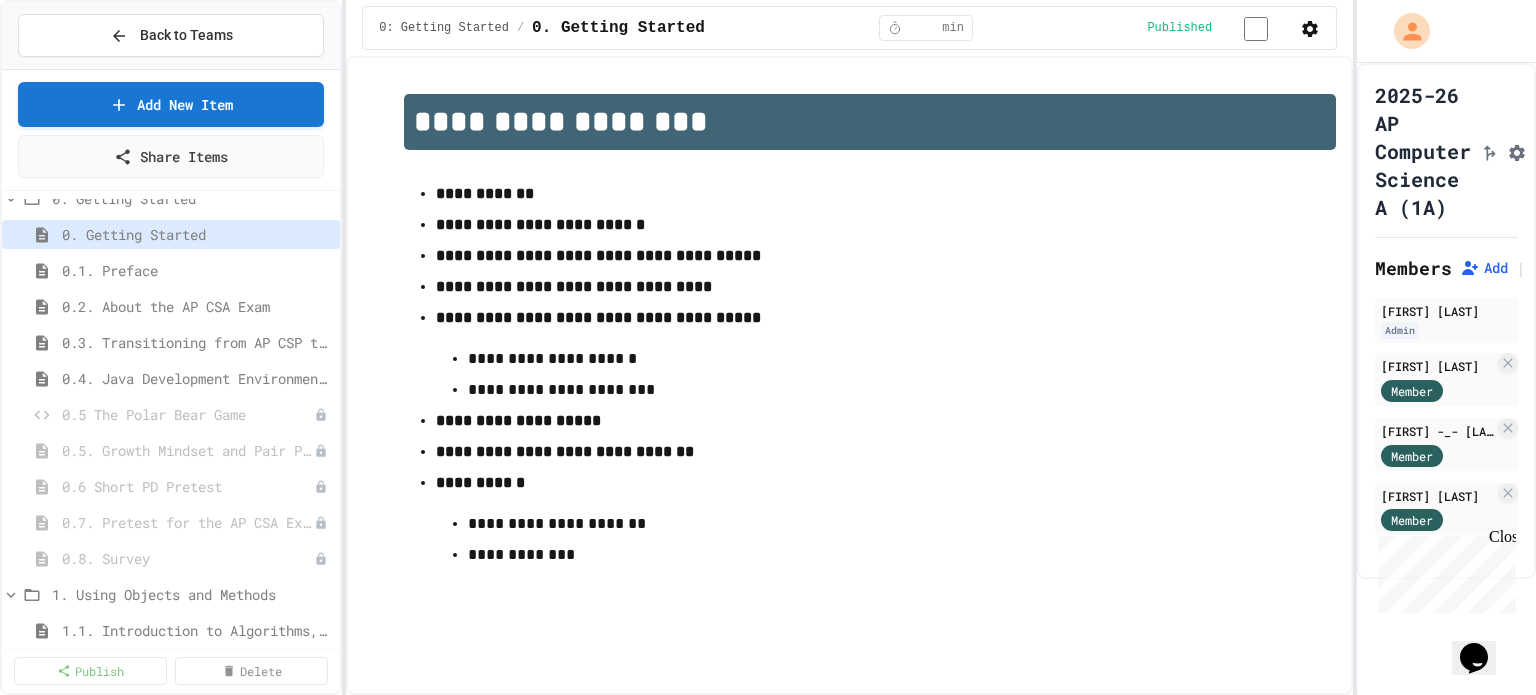 scroll, scrollTop: 15, scrollLeft: 0, axis: vertical 